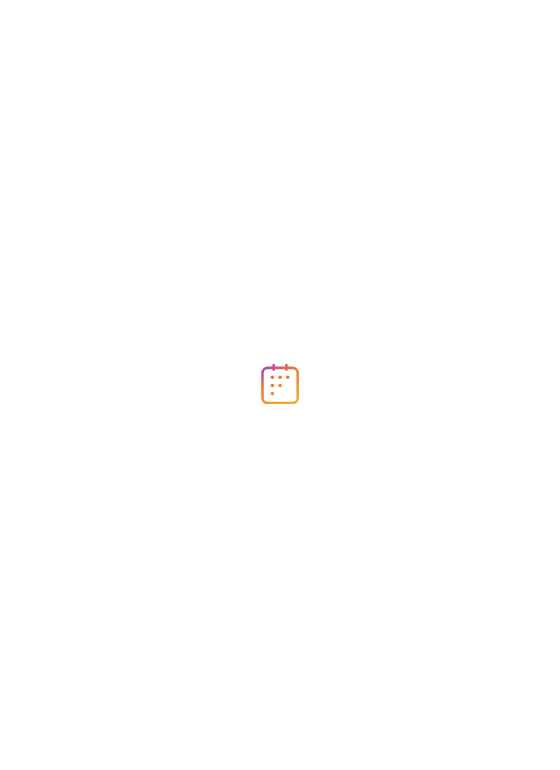 scroll, scrollTop: 0, scrollLeft: 0, axis: both 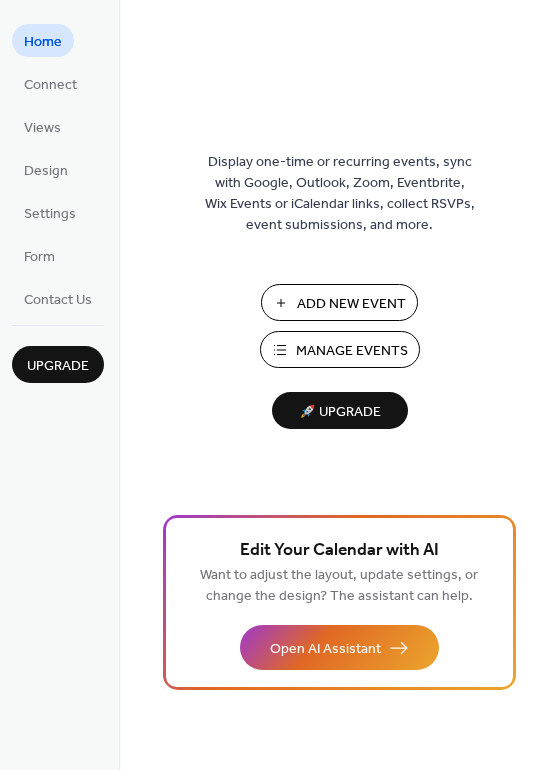 click on "Manage Events" at bounding box center [352, 351] 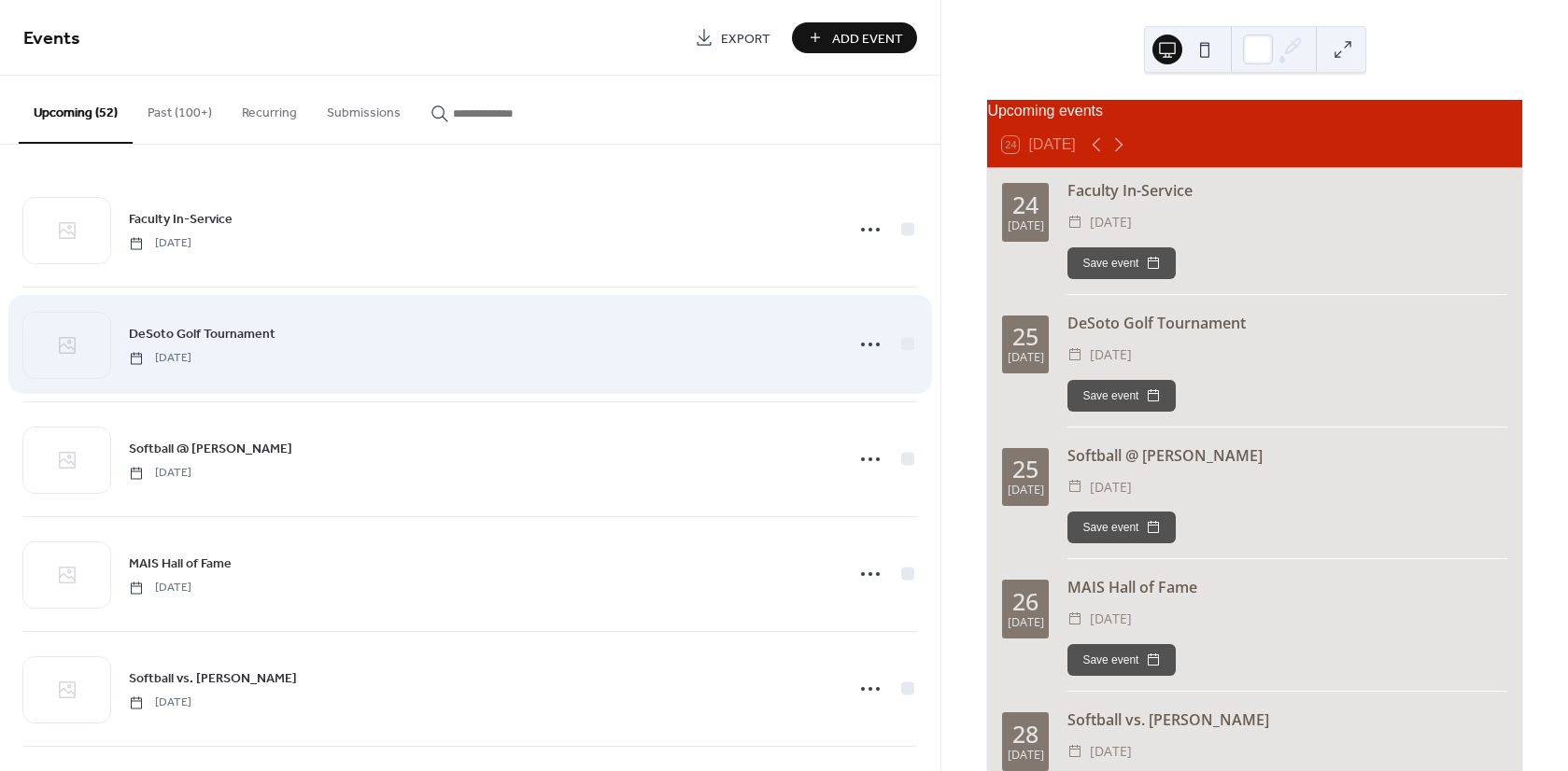 scroll, scrollTop: 0, scrollLeft: 0, axis: both 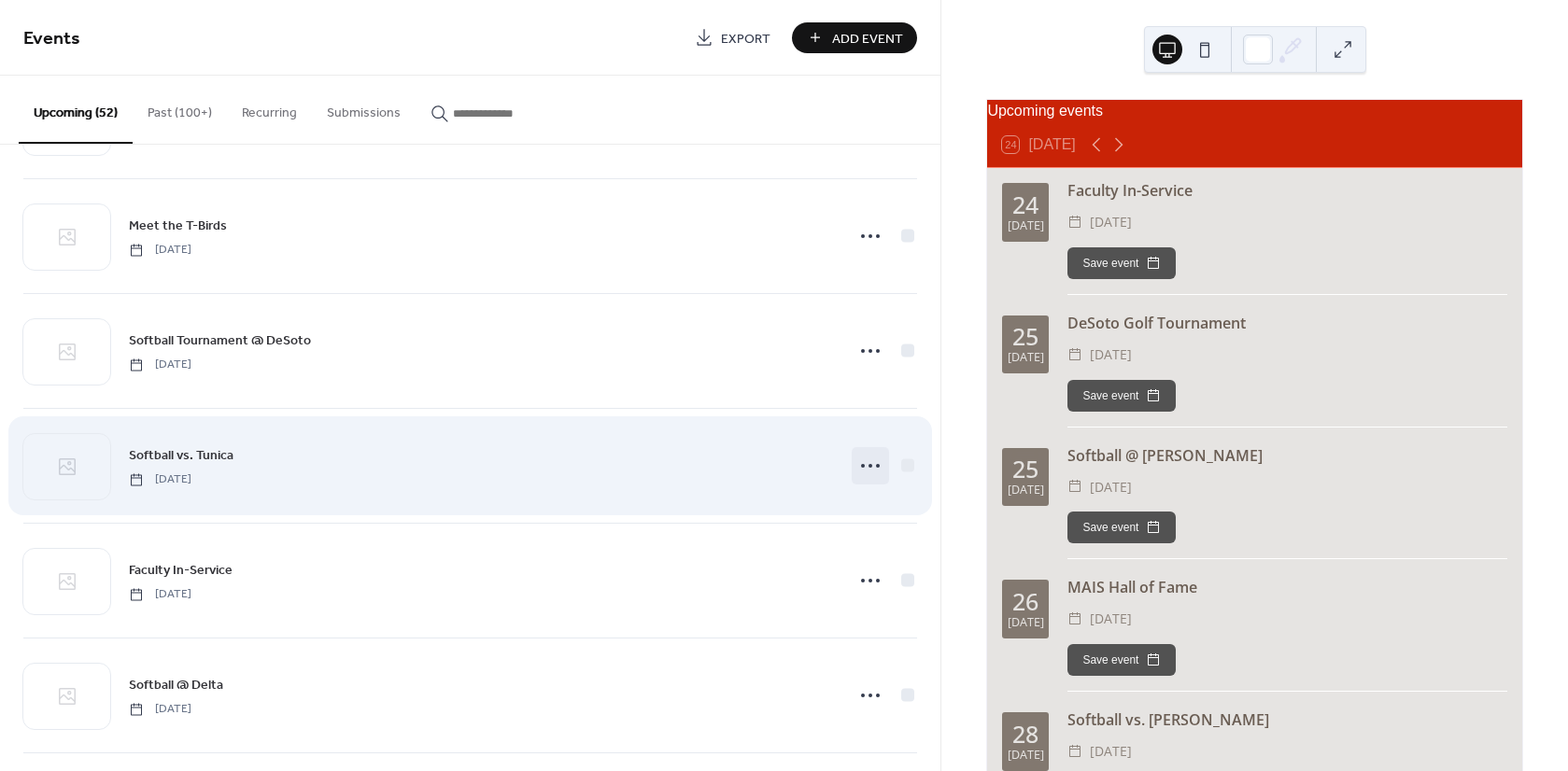 click 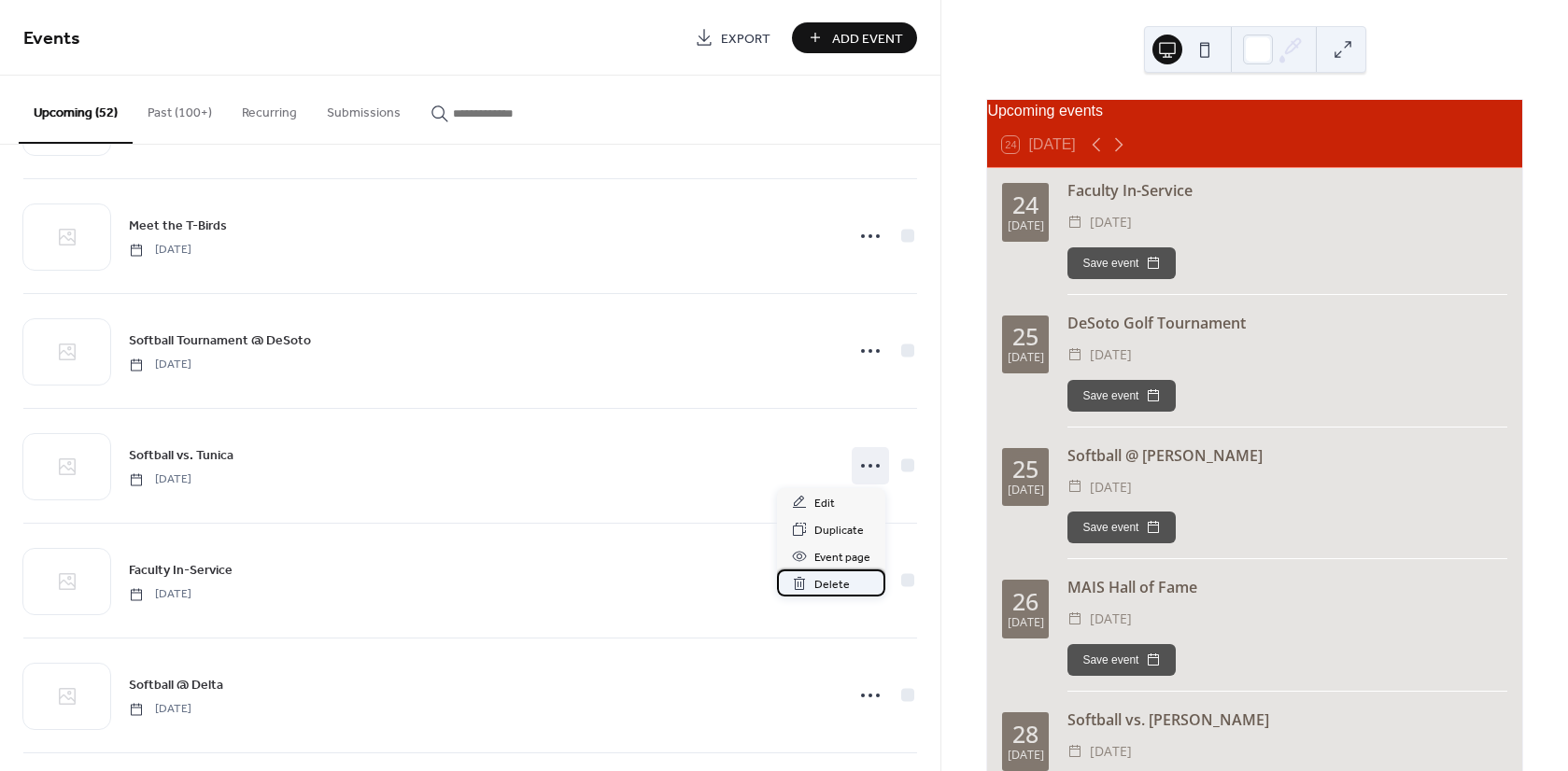 click on "Delete" at bounding box center [832, 584] 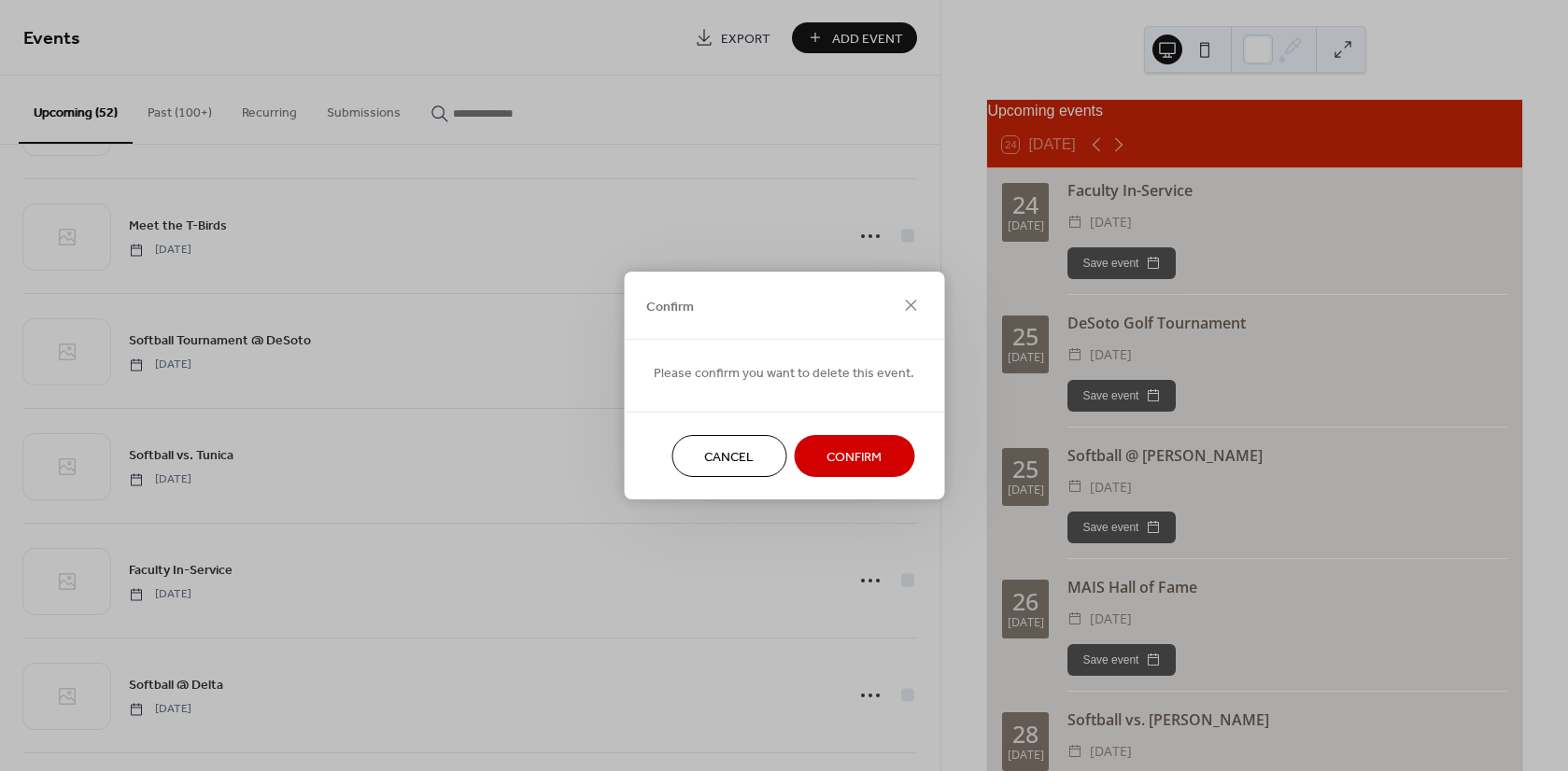 click on "Confirm" at bounding box center (854, 457) 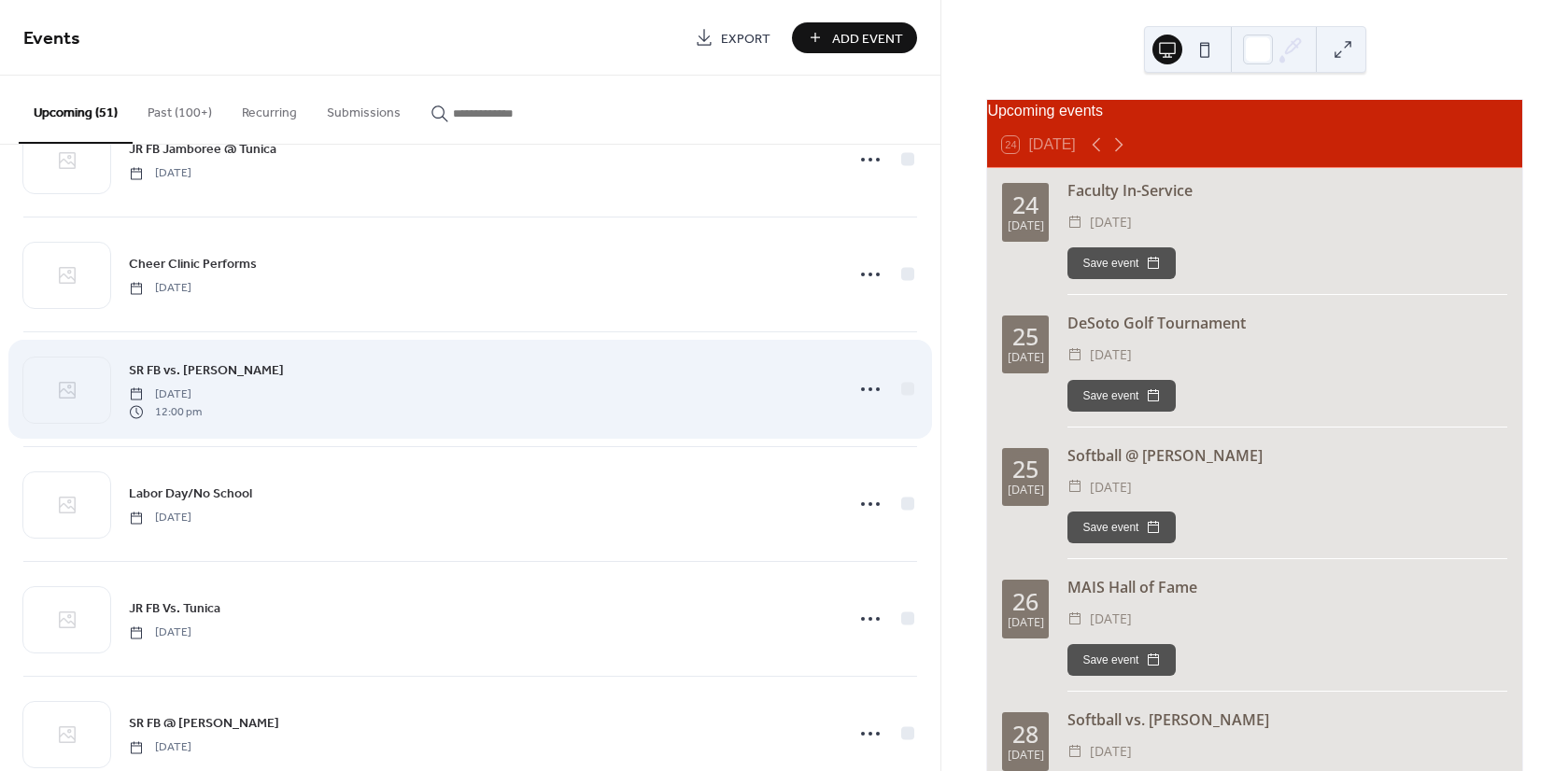 scroll, scrollTop: 3412, scrollLeft: 0, axis: vertical 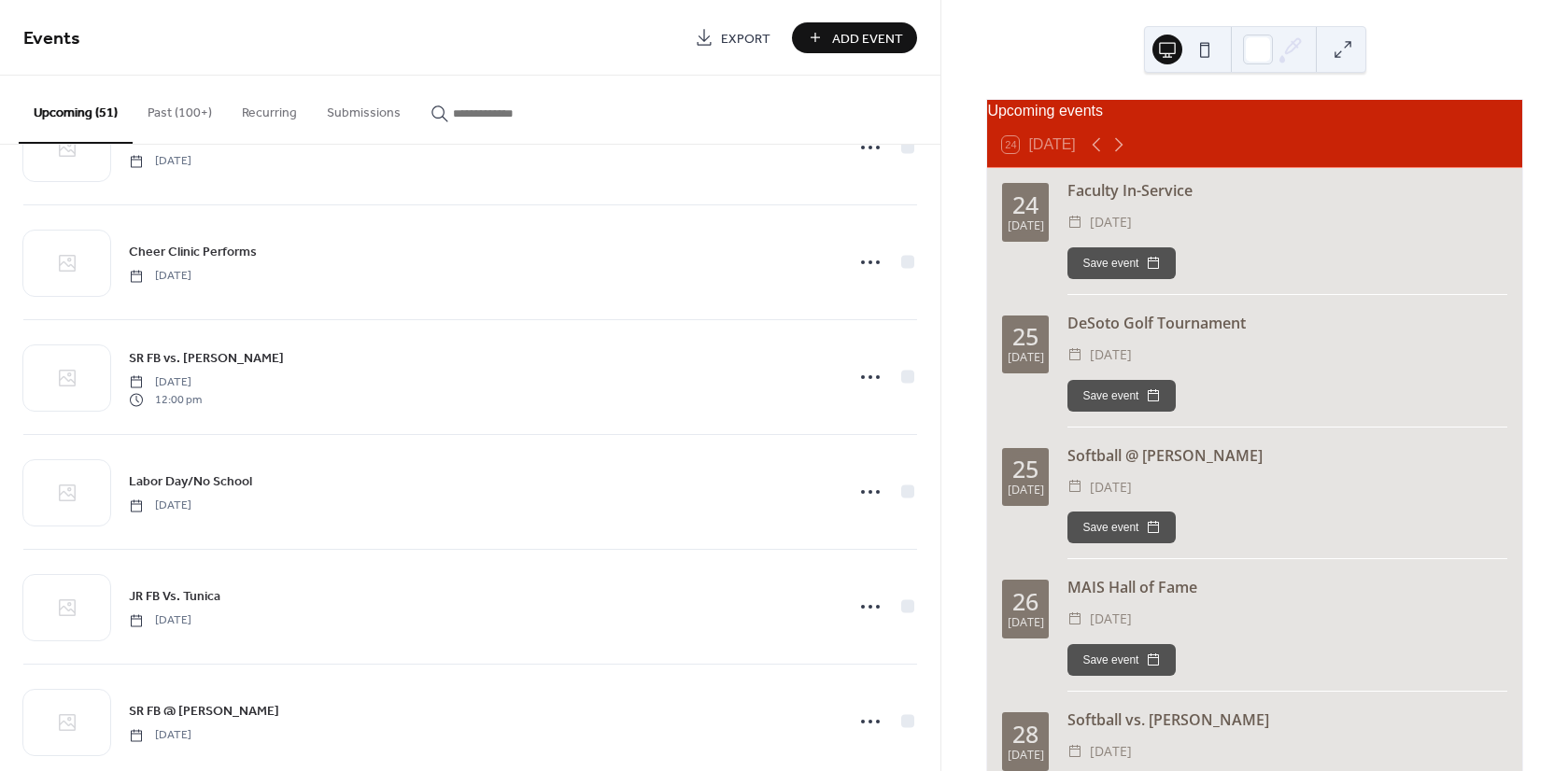 click on "Add Event" at bounding box center [855, 37] 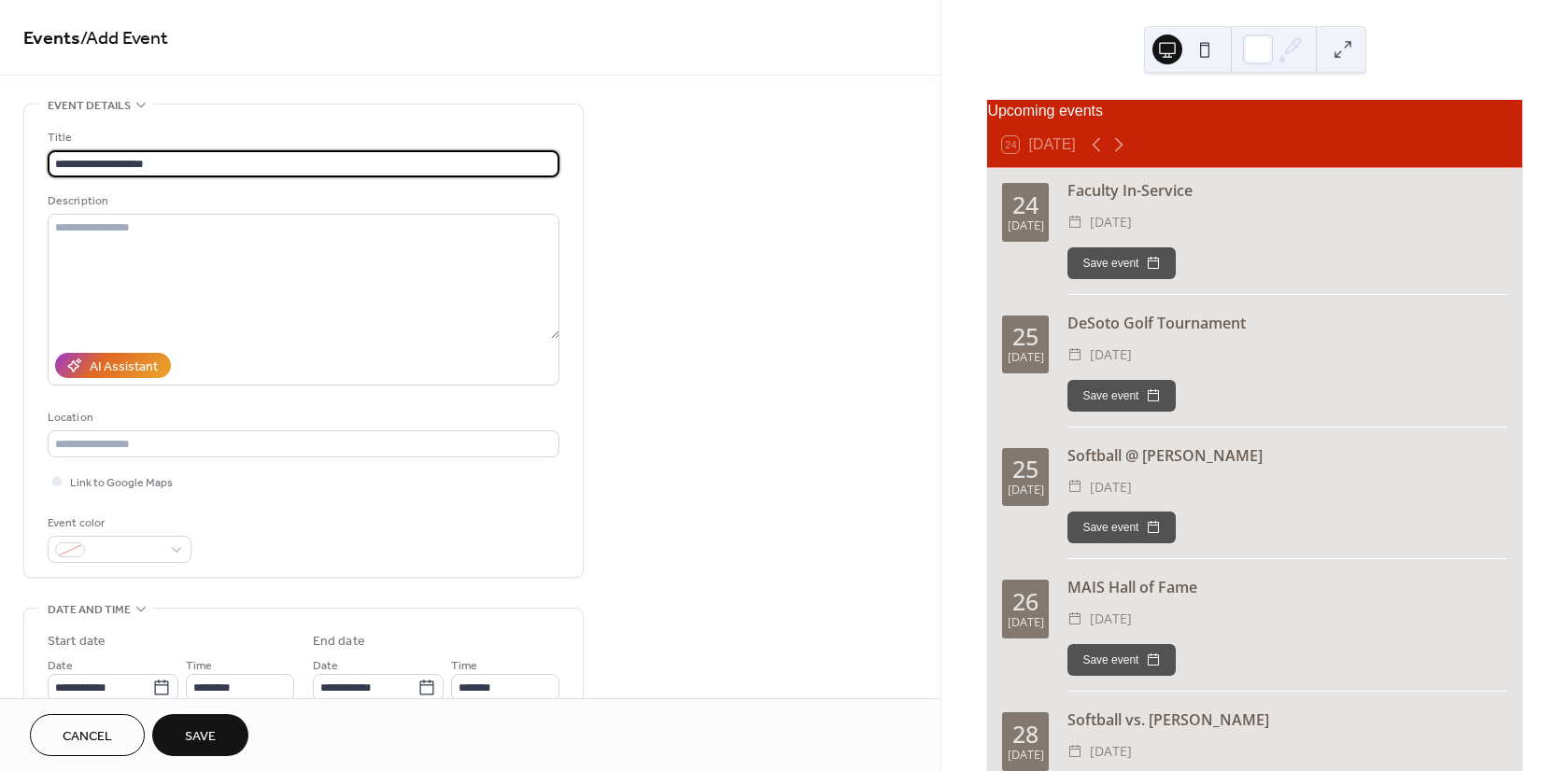 scroll, scrollTop: 93, scrollLeft: 0, axis: vertical 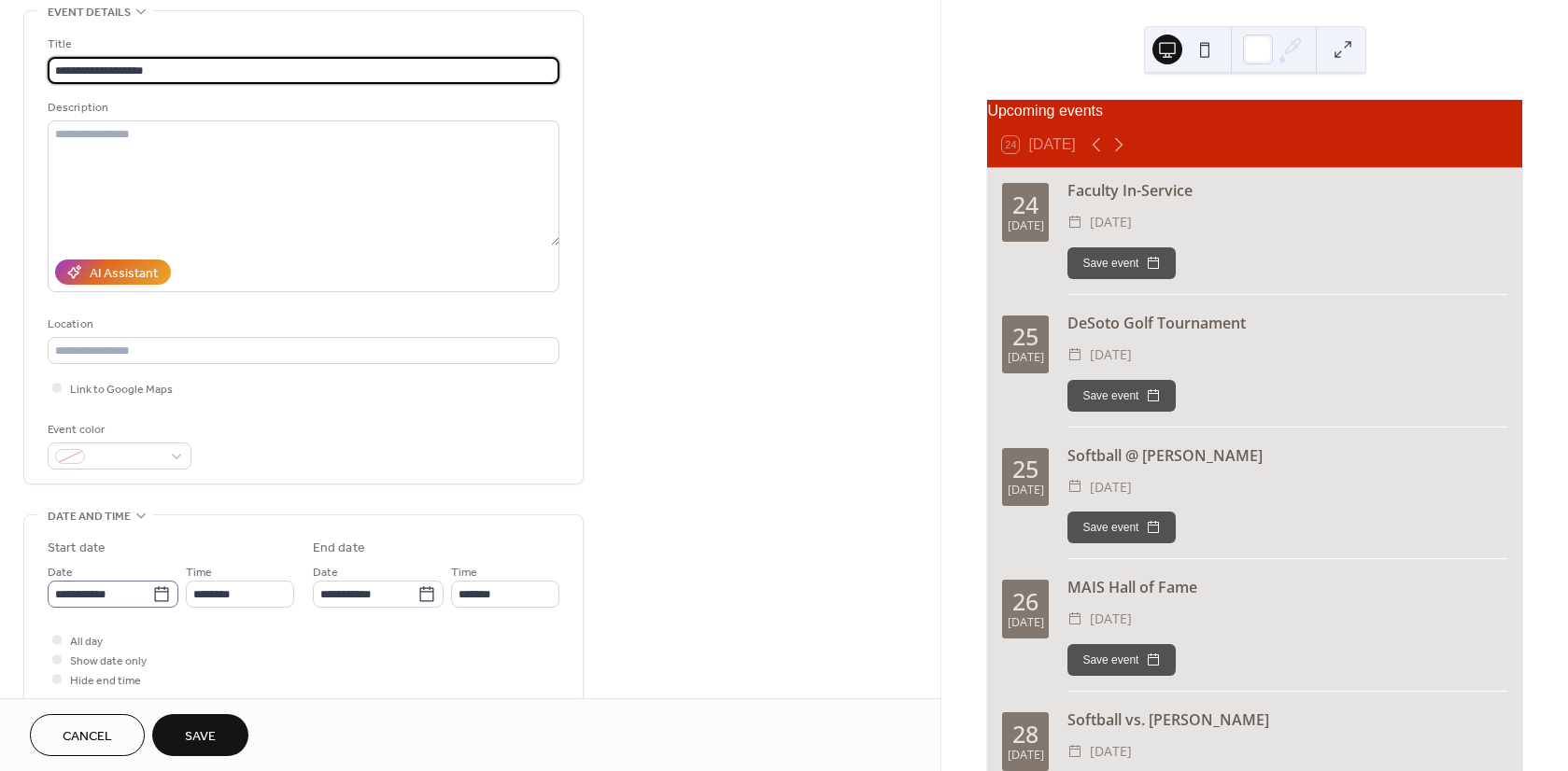 type on "**********" 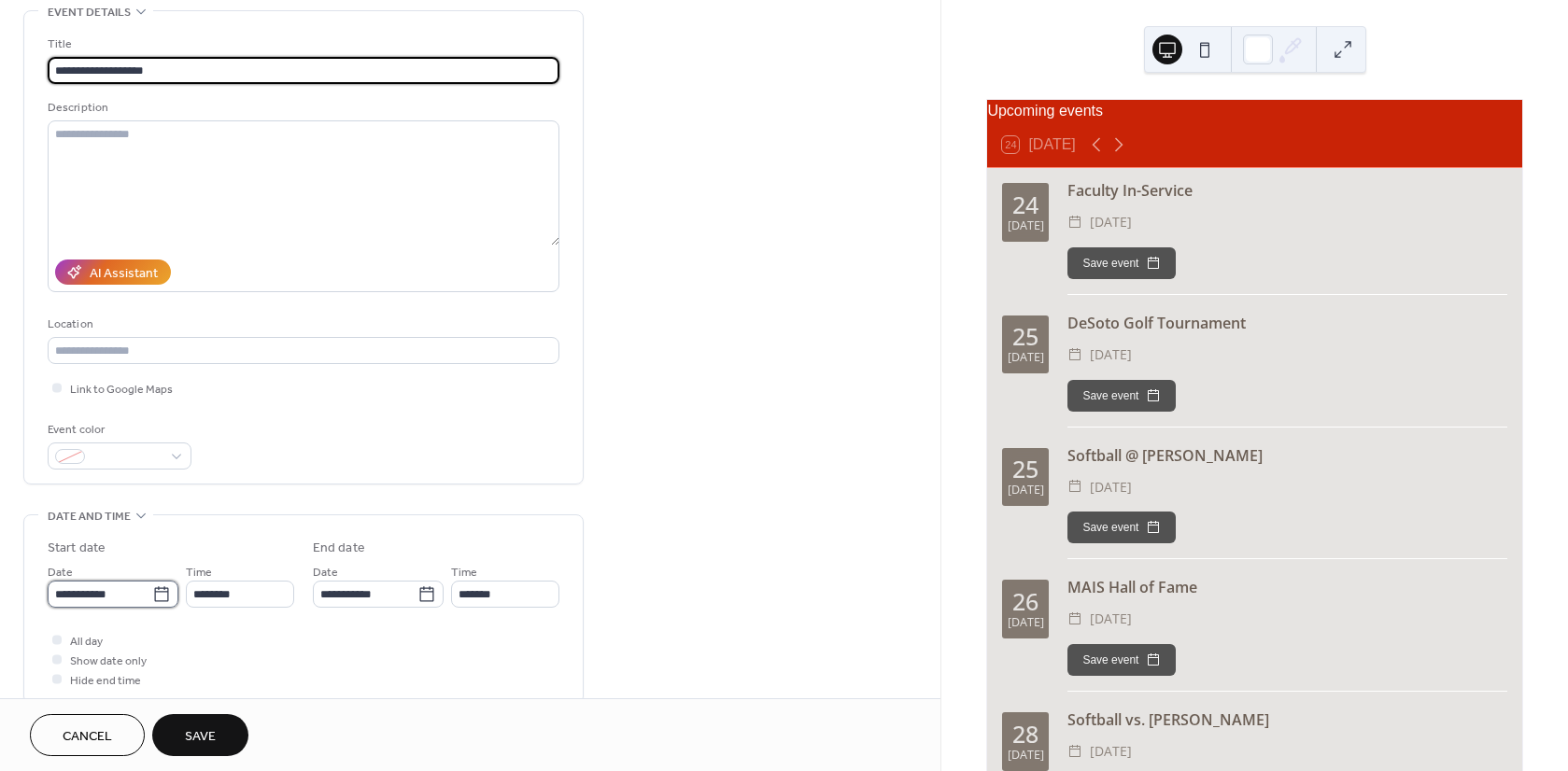 click on "**********" at bounding box center (100, 594) 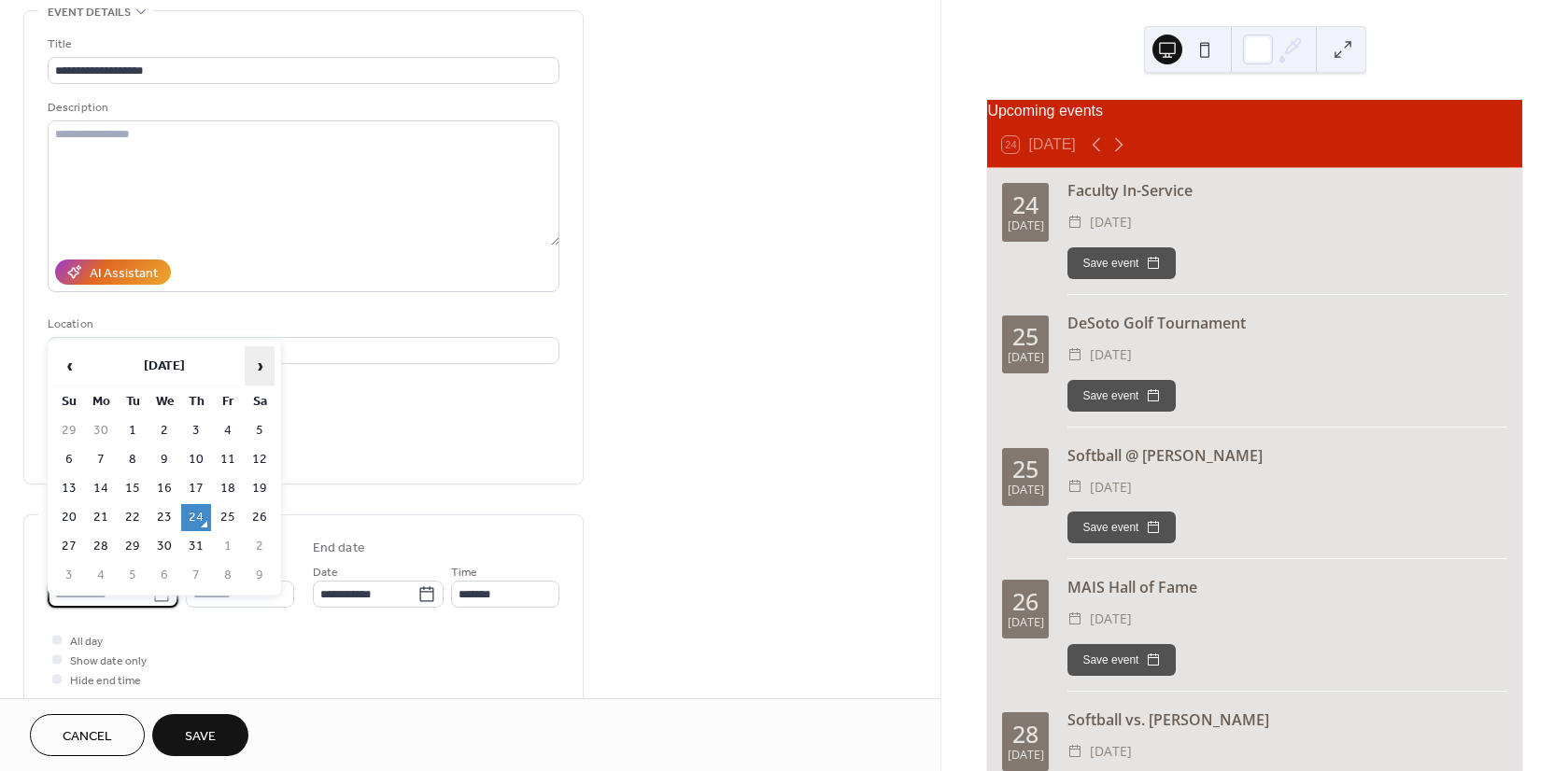 click on "›" at bounding box center (260, 366) 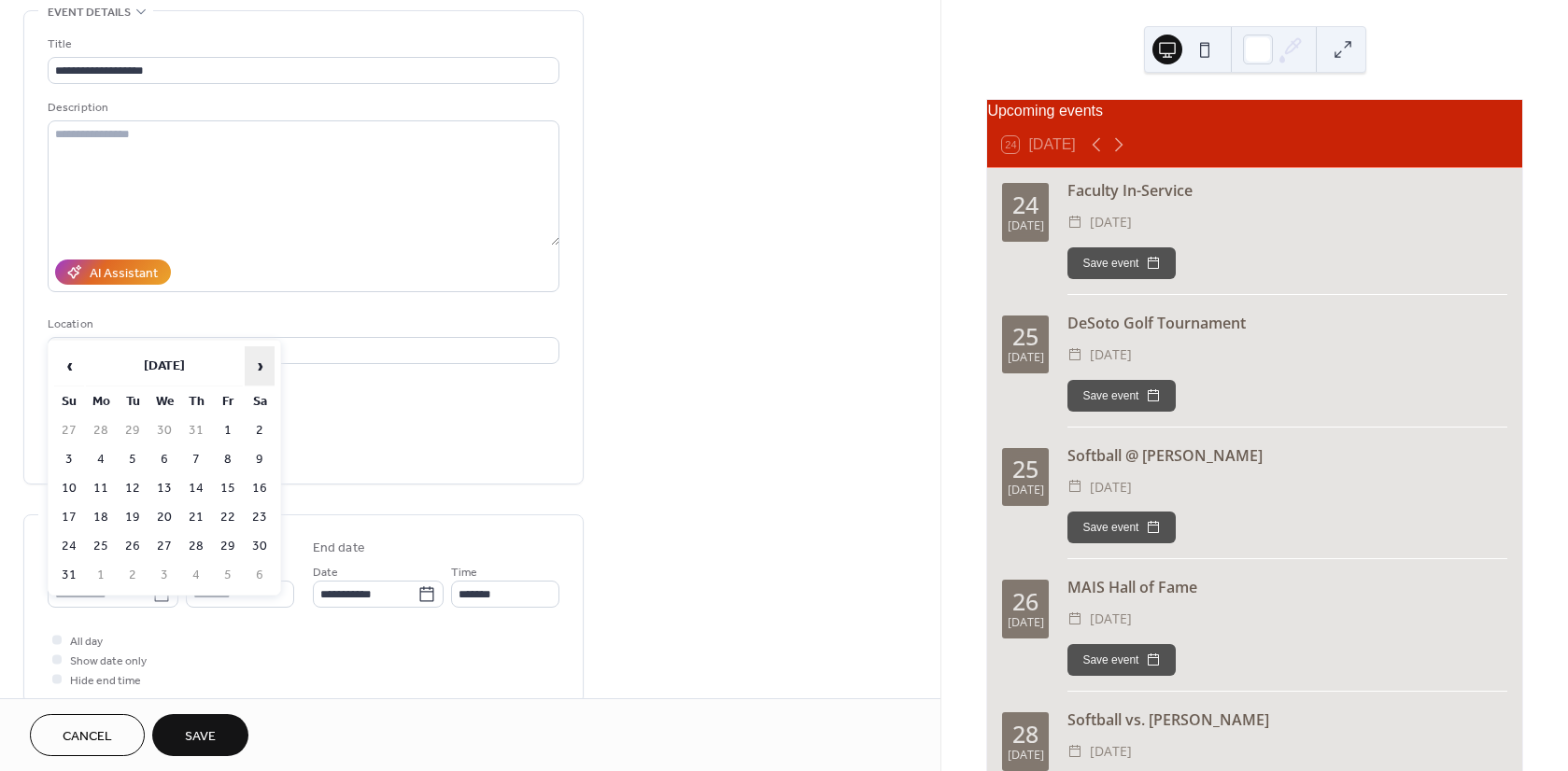 click on "›" at bounding box center (260, 366) 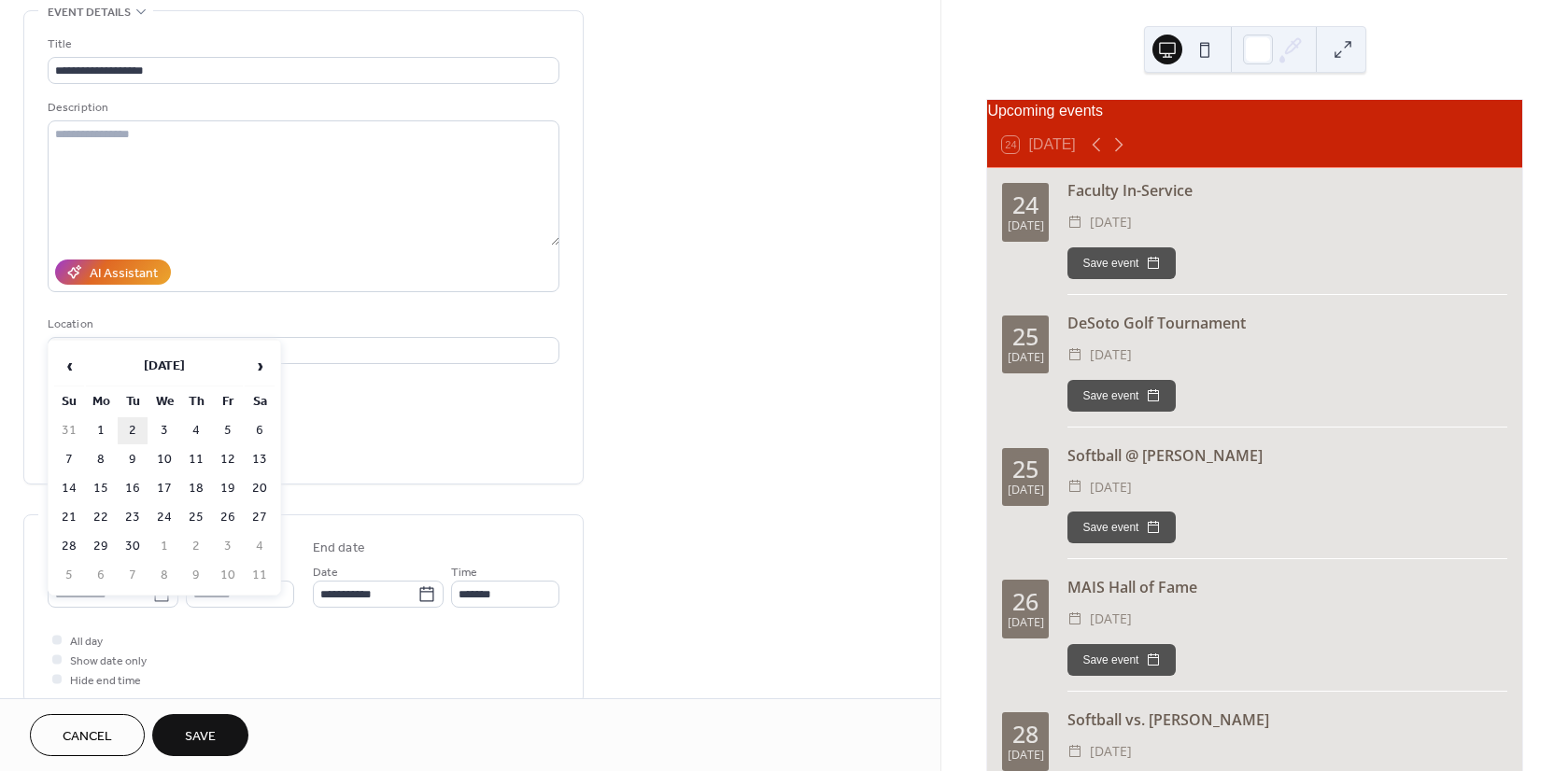 click on "2" at bounding box center [133, 430] 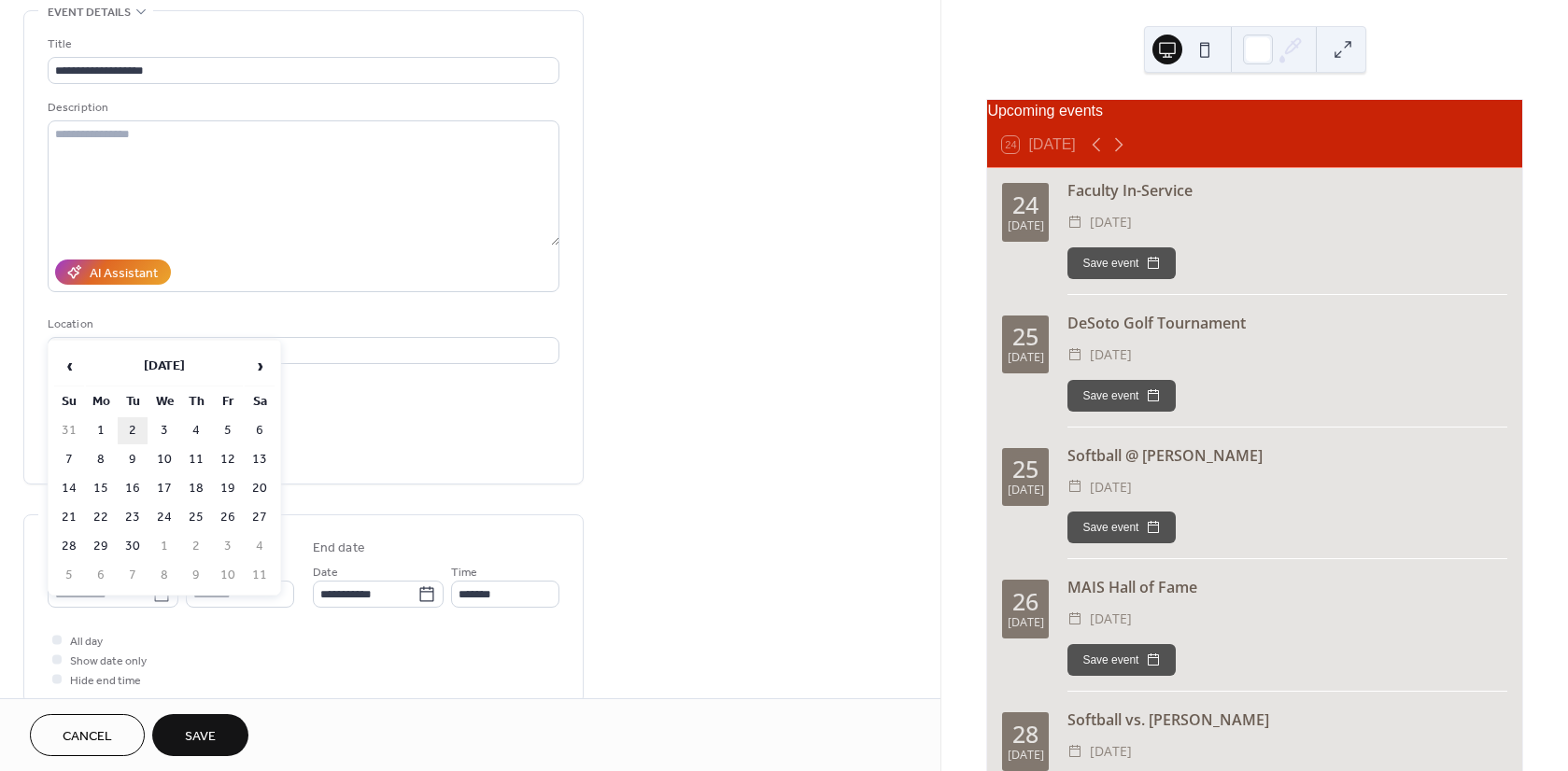 type on "**********" 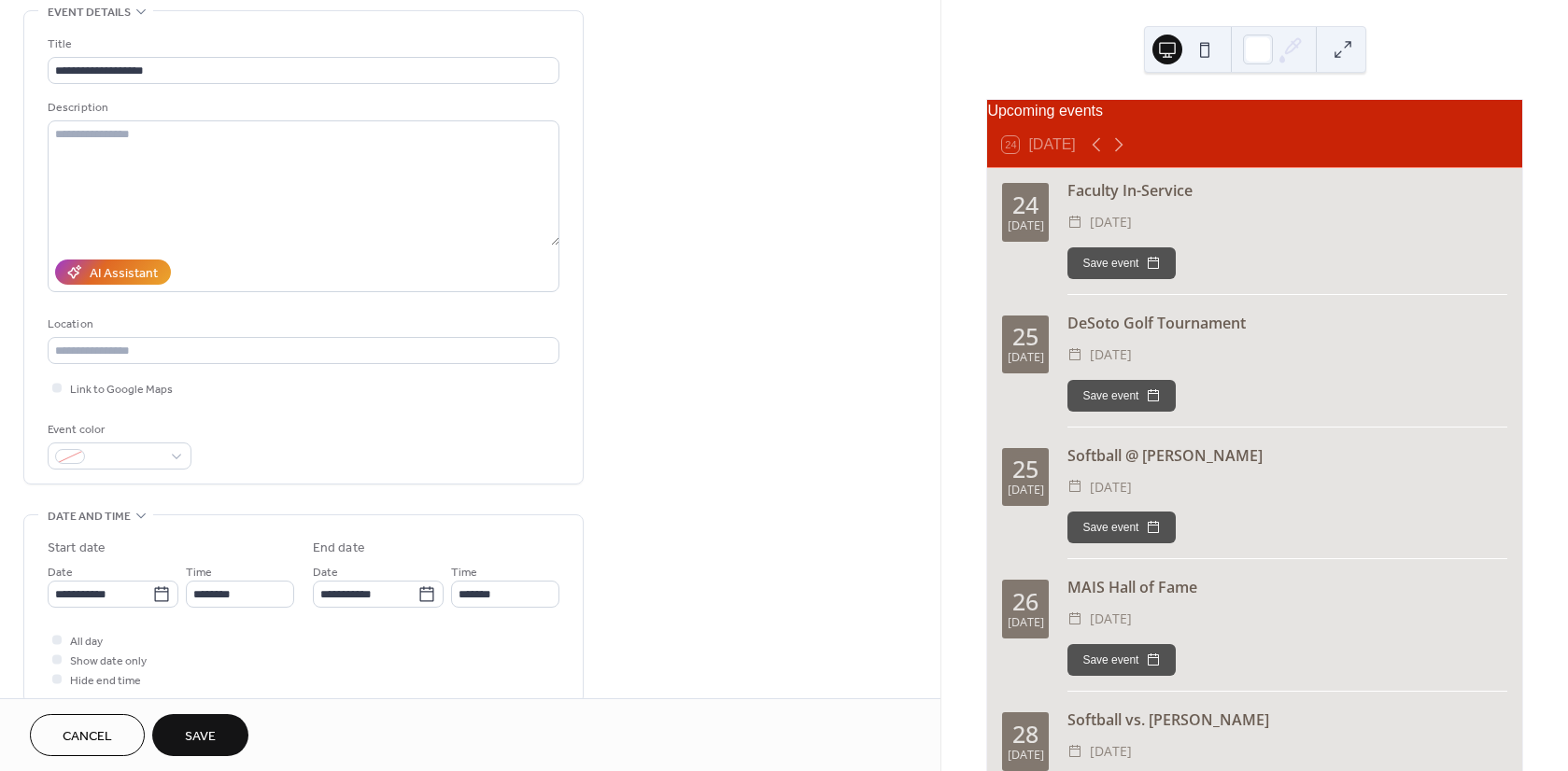 scroll, scrollTop: 187, scrollLeft: 0, axis: vertical 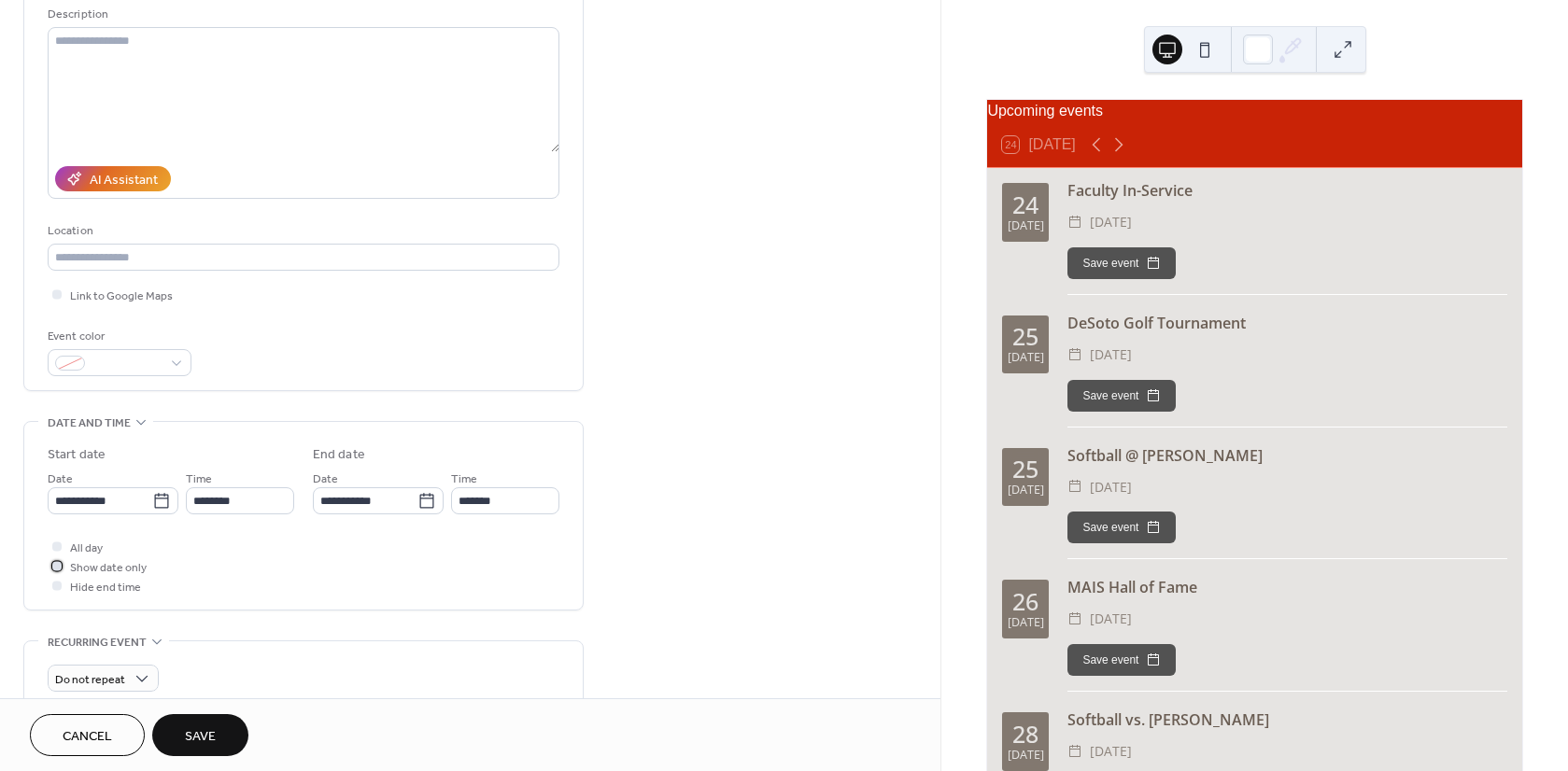 click at bounding box center [57, 566] 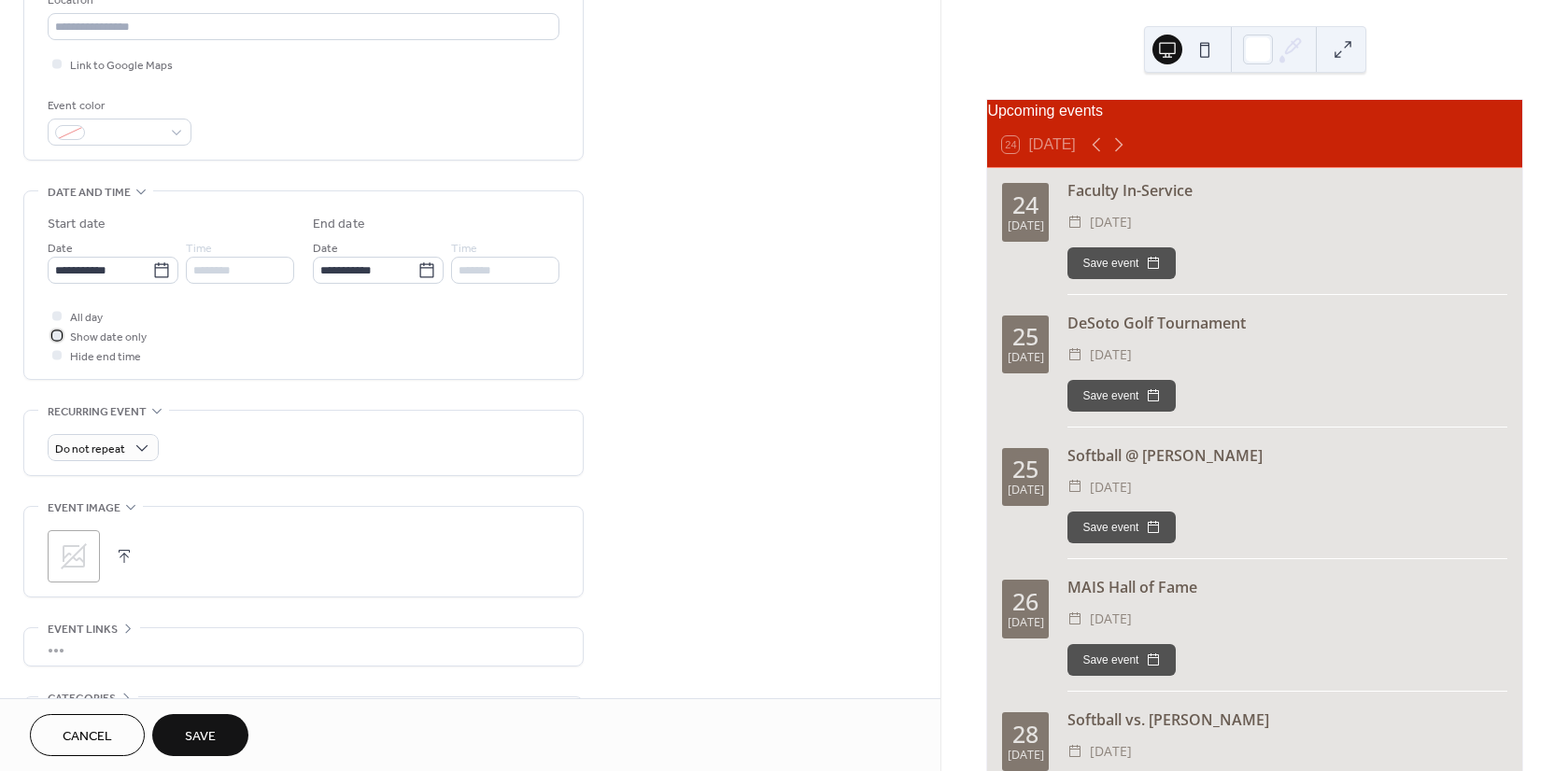 scroll, scrollTop: 467, scrollLeft: 0, axis: vertical 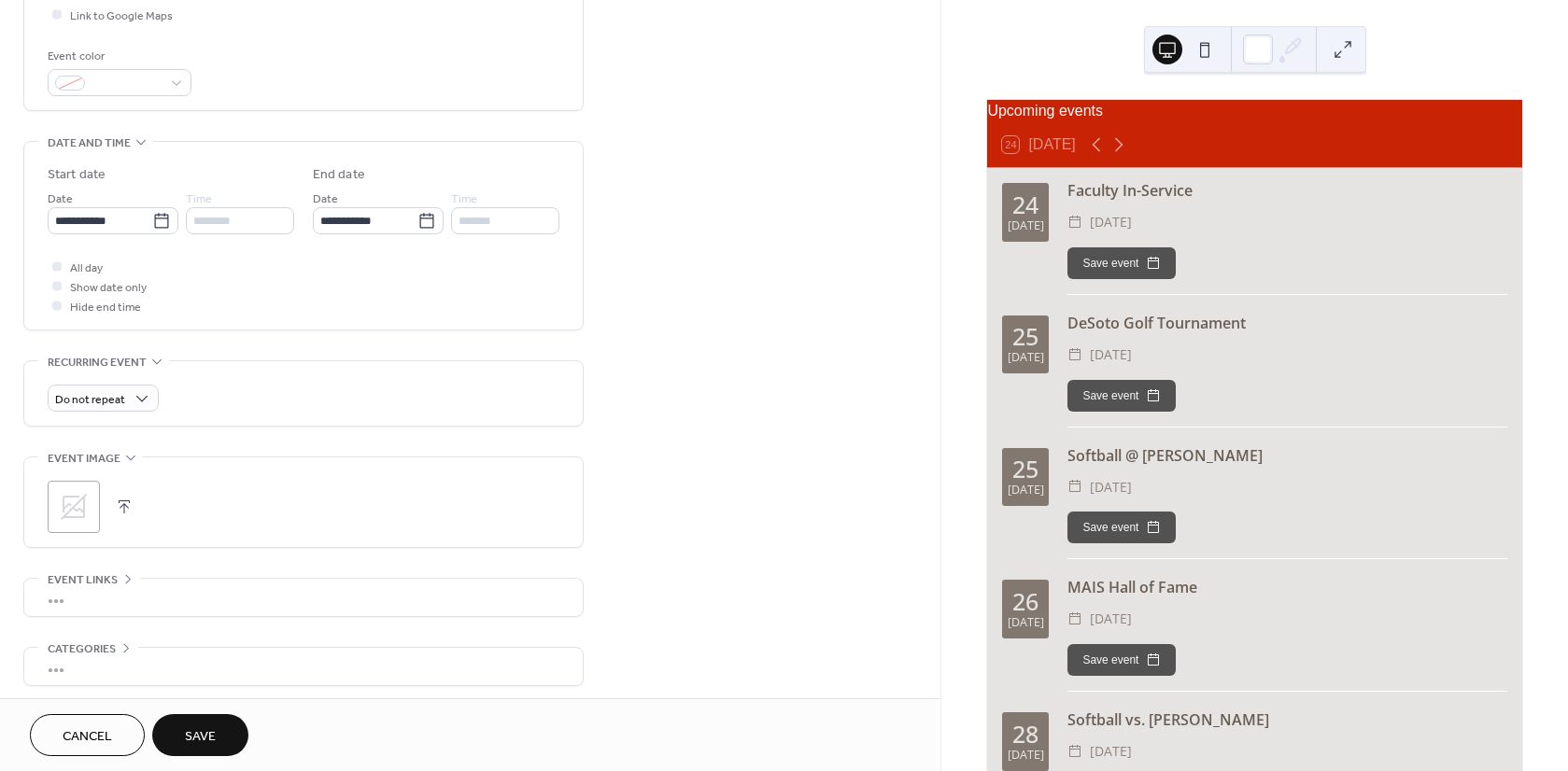 click on "Save" at bounding box center [200, 735] 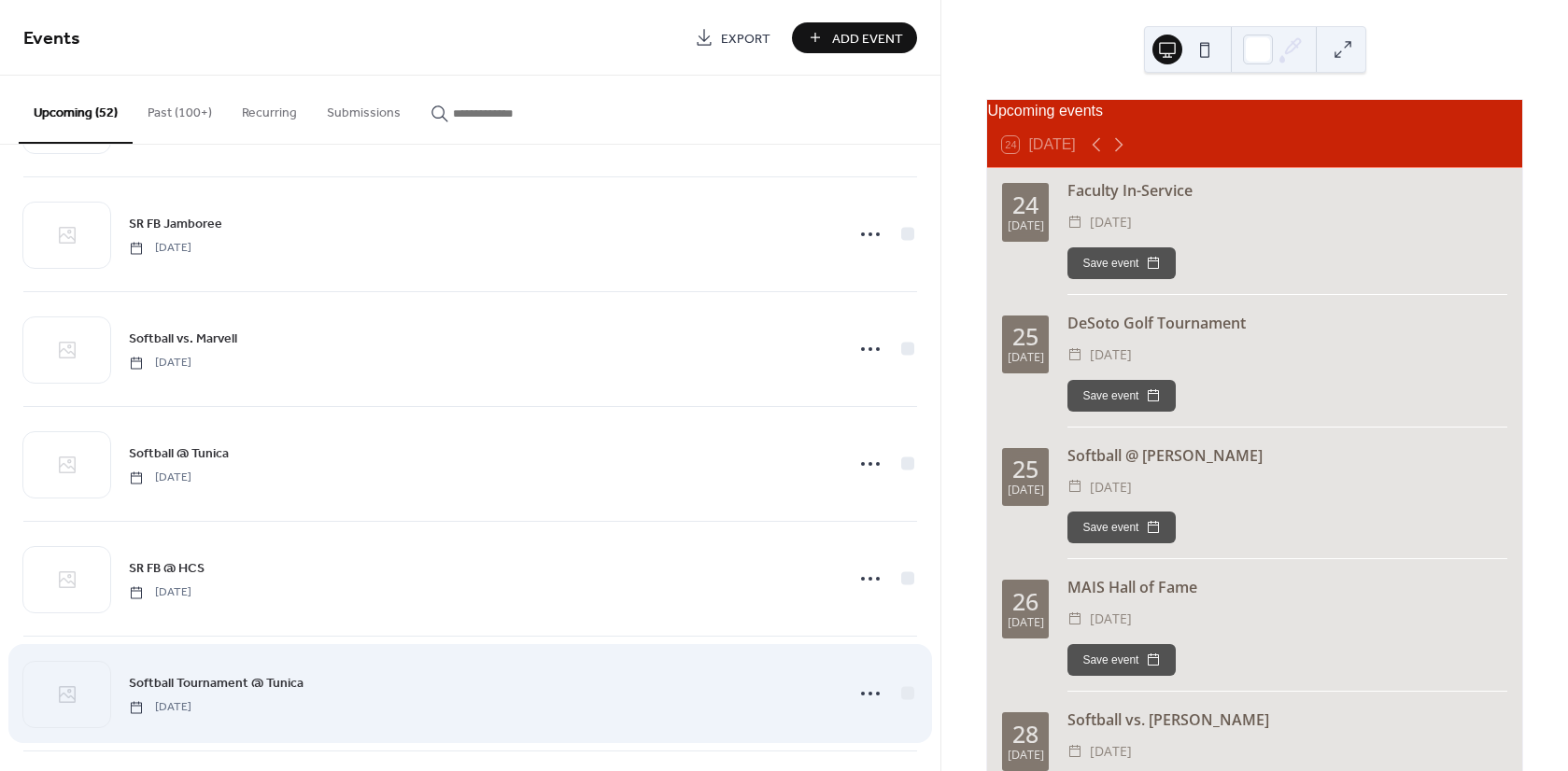 scroll, scrollTop: 2500, scrollLeft: 0, axis: vertical 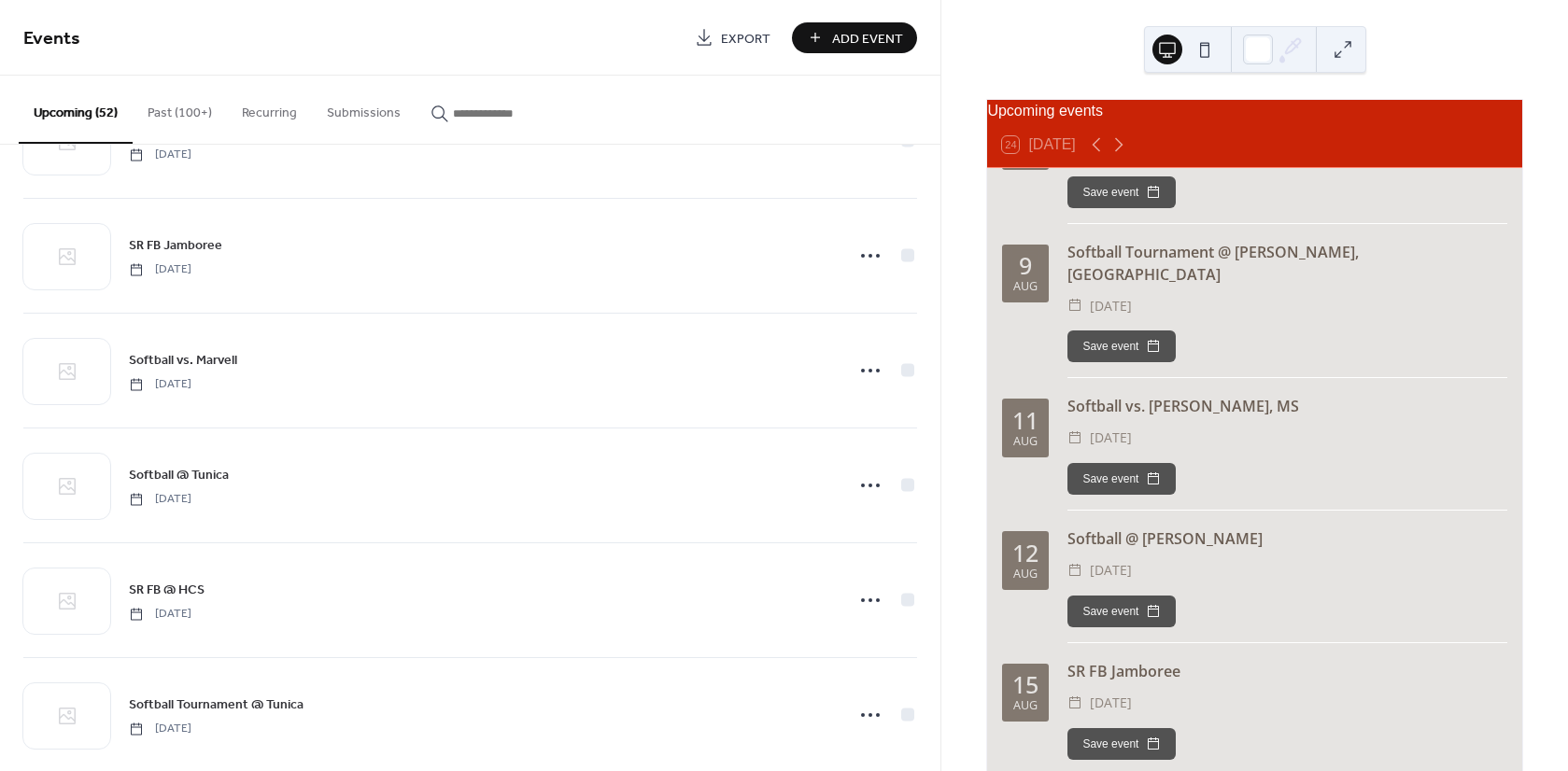 click on "Add Event" at bounding box center (855, 37) 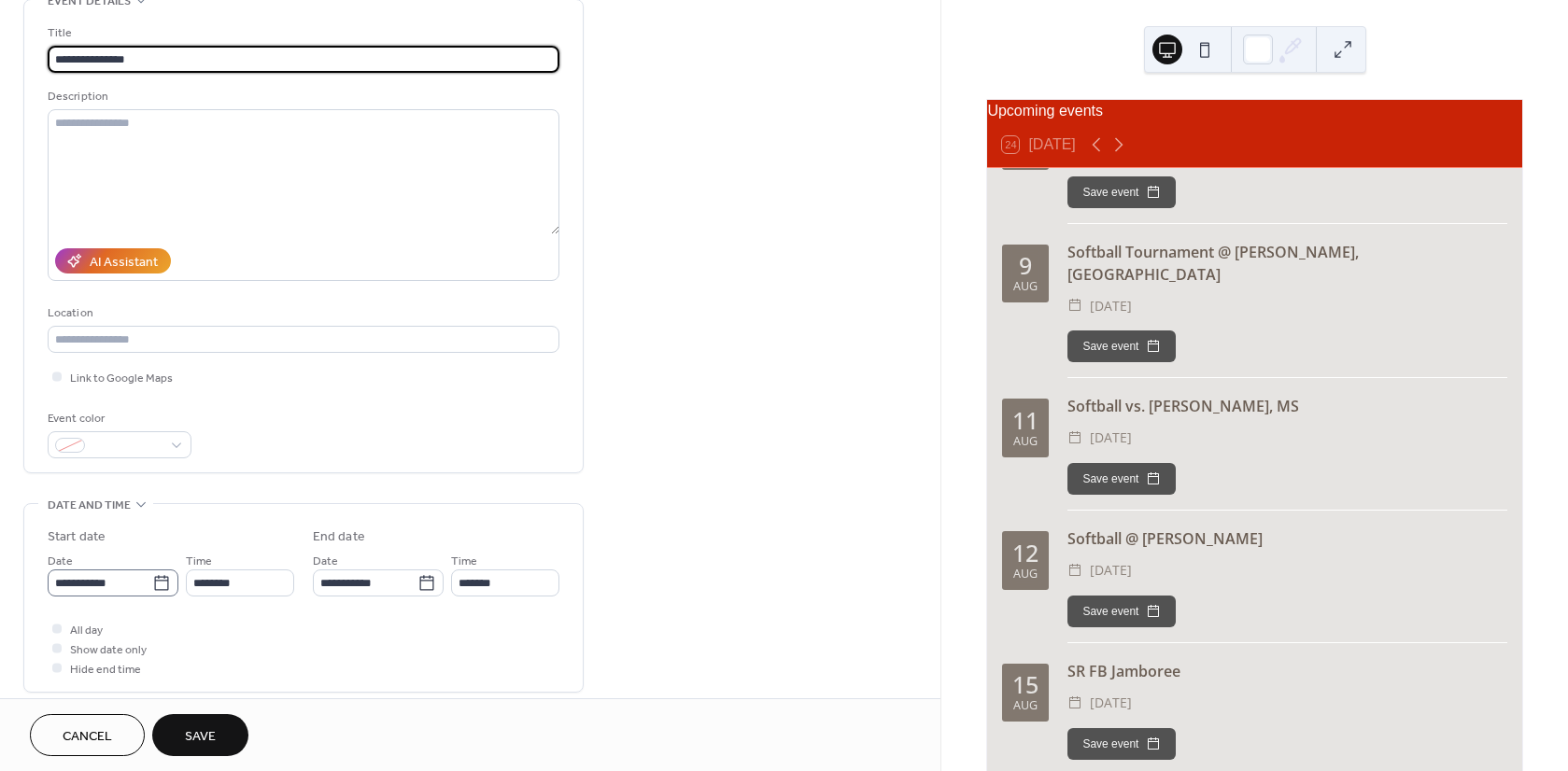 scroll, scrollTop: 187, scrollLeft: 0, axis: vertical 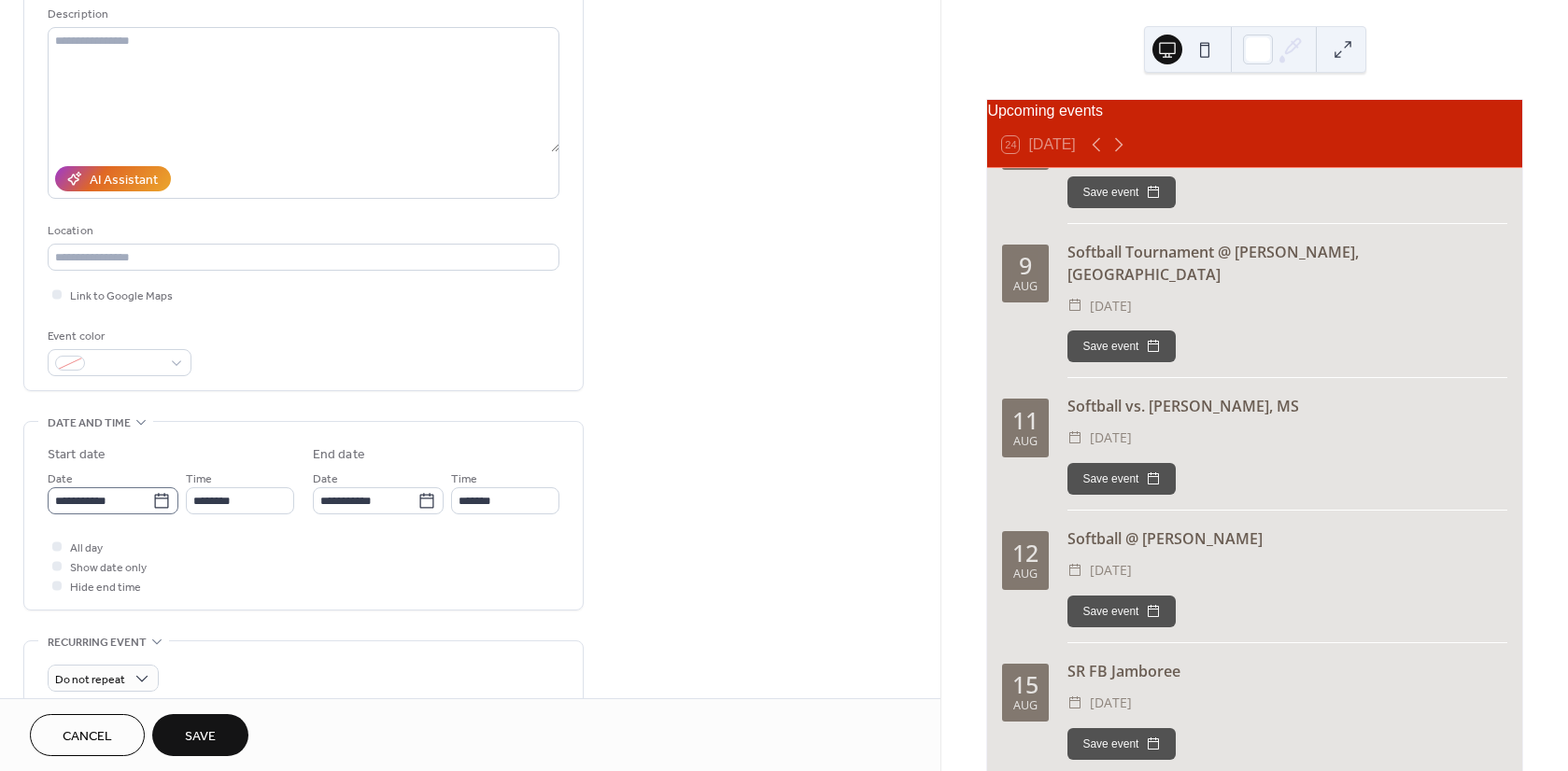 type on "**********" 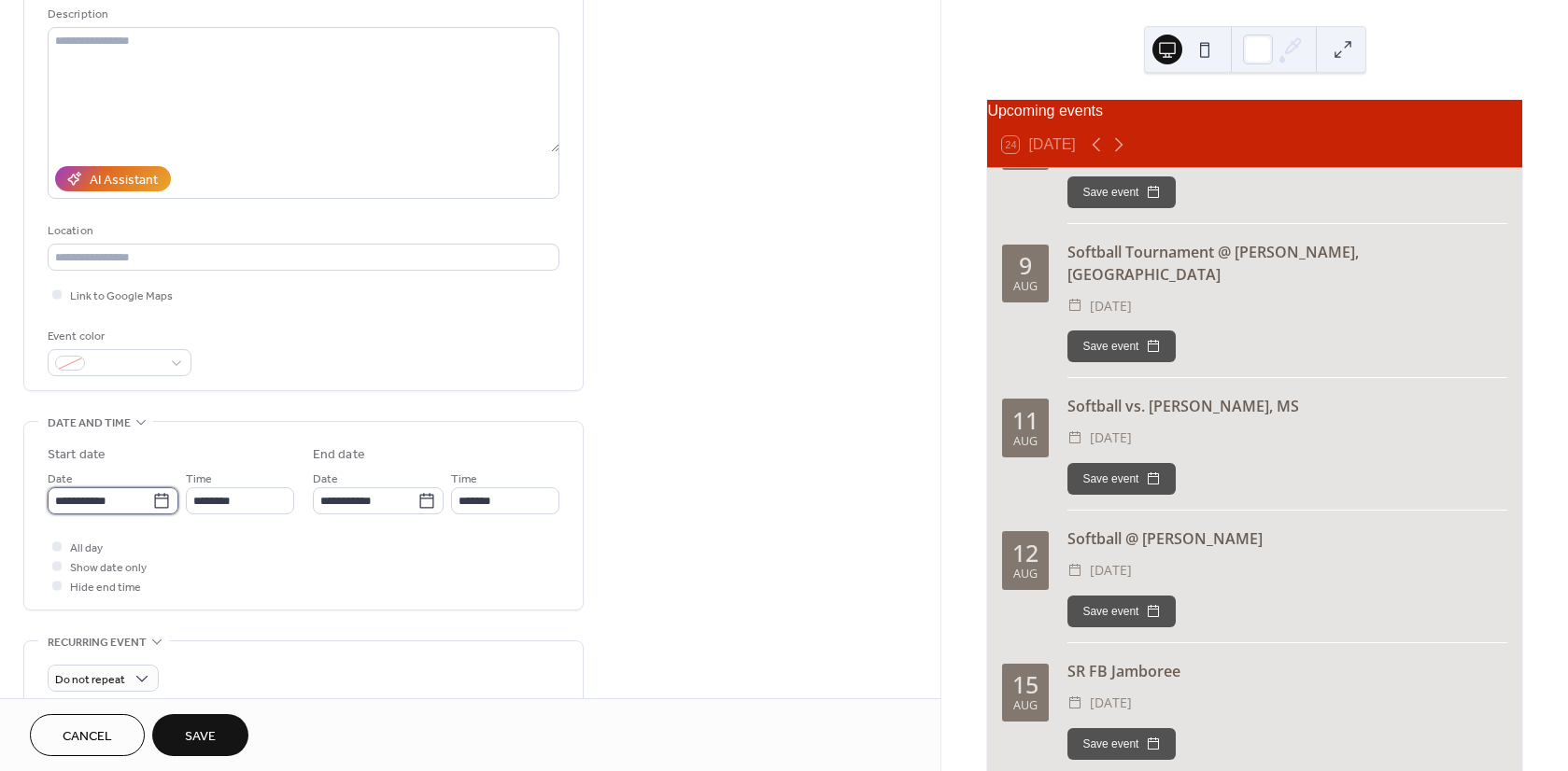 click on "**********" at bounding box center [100, 500] 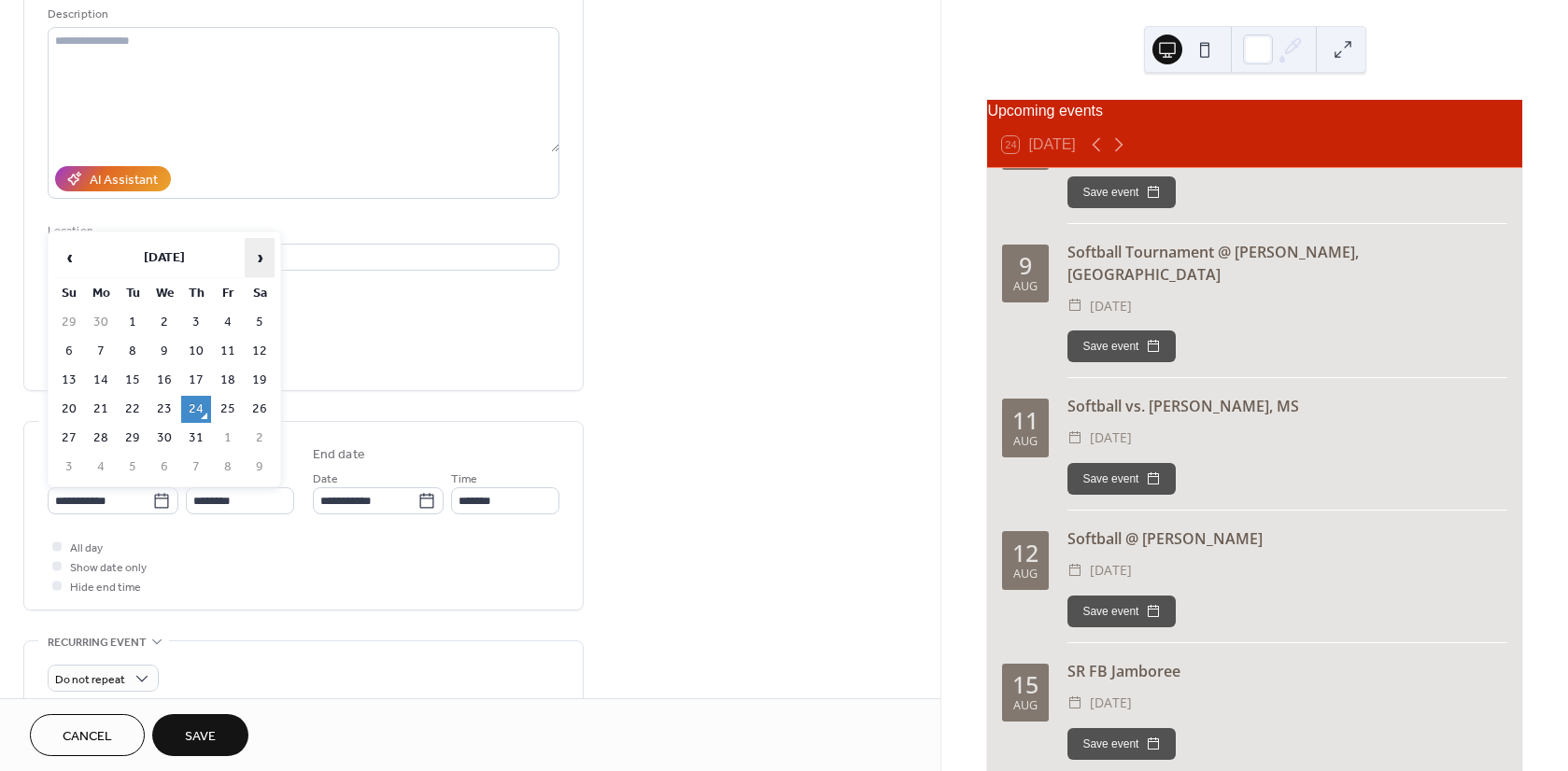 click on "›" at bounding box center [260, 258] 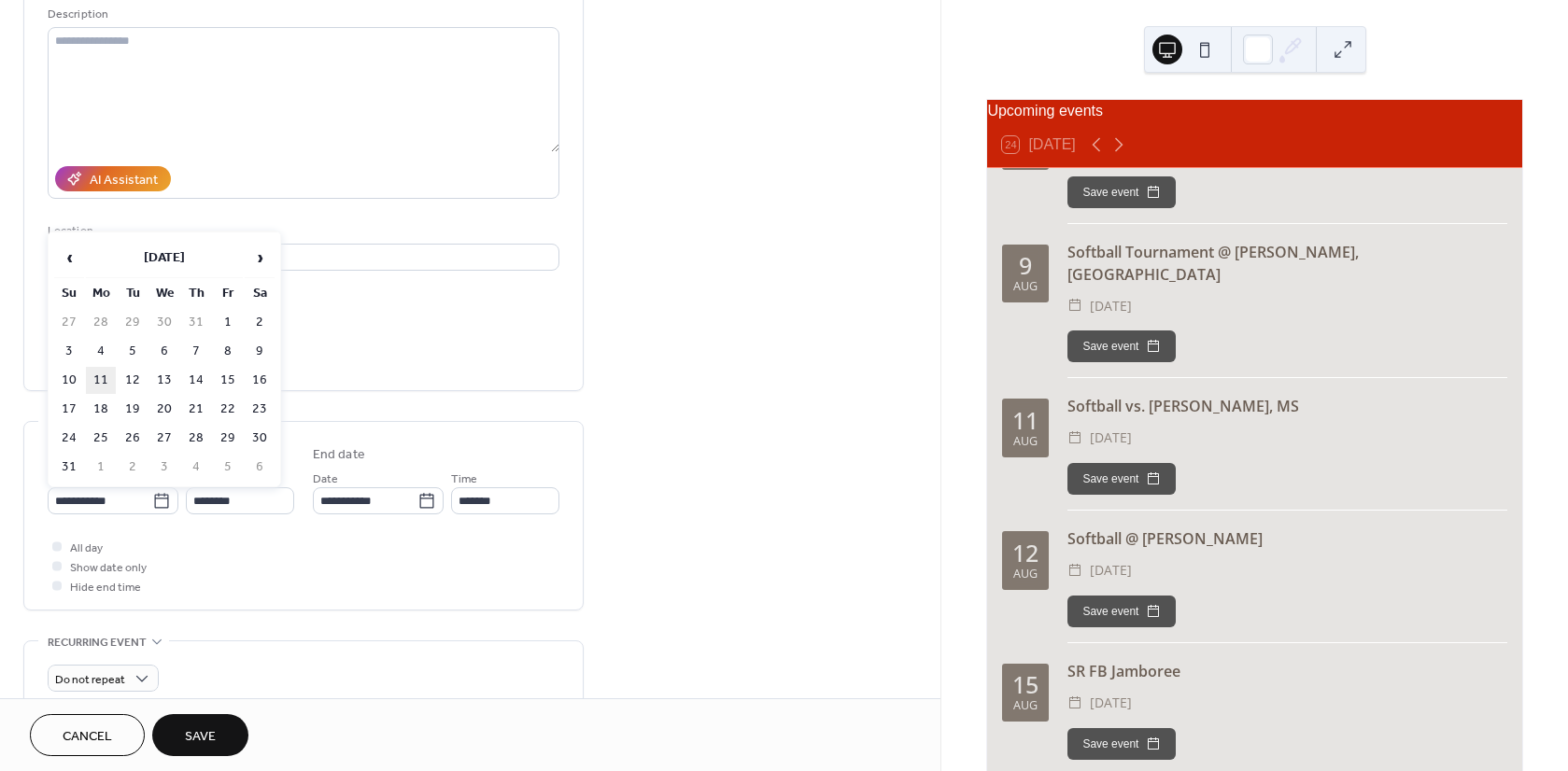 click on "11" at bounding box center [101, 380] 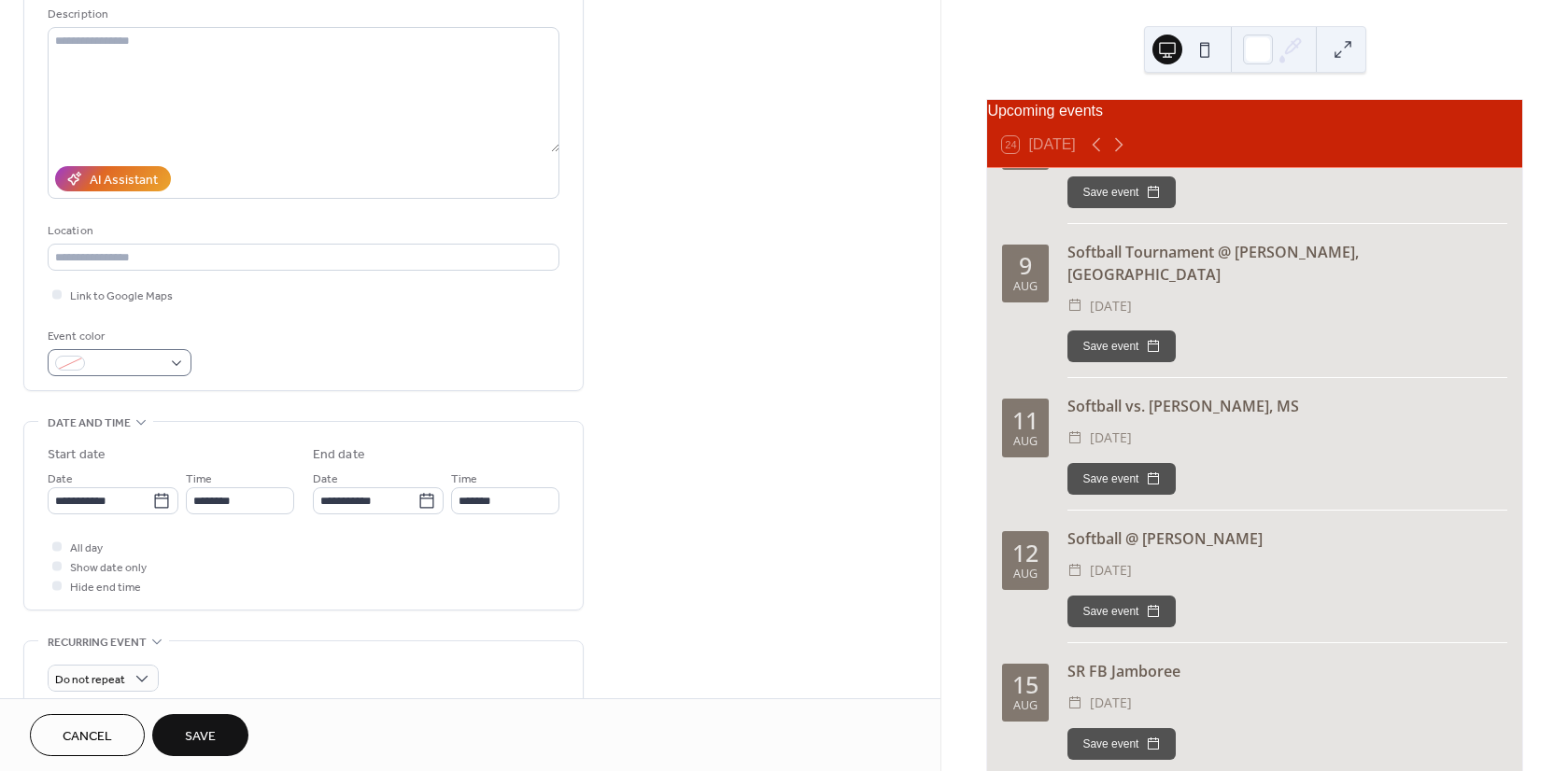 scroll, scrollTop: 280, scrollLeft: 0, axis: vertical 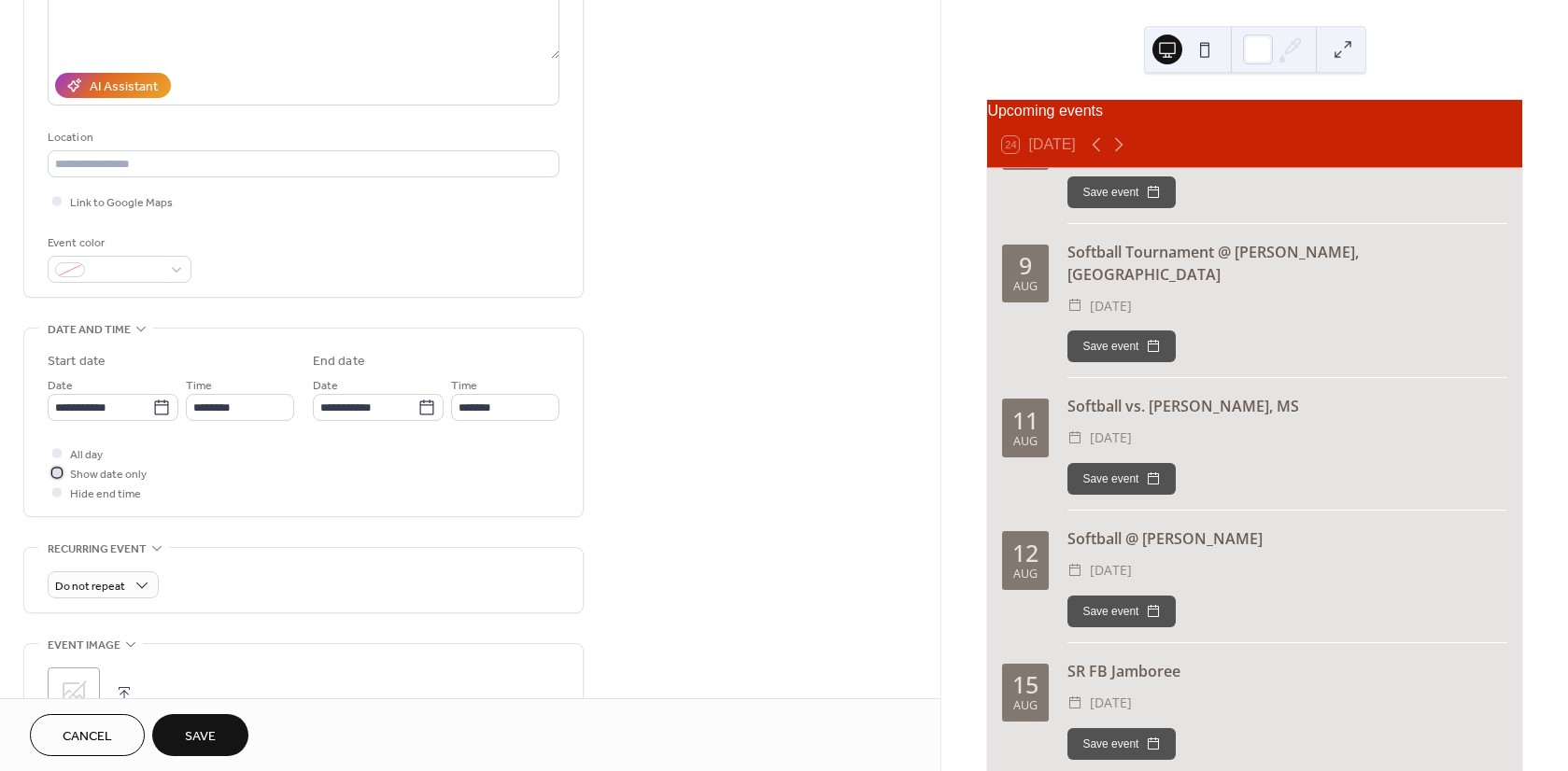 click at bounding box center [57, 472] 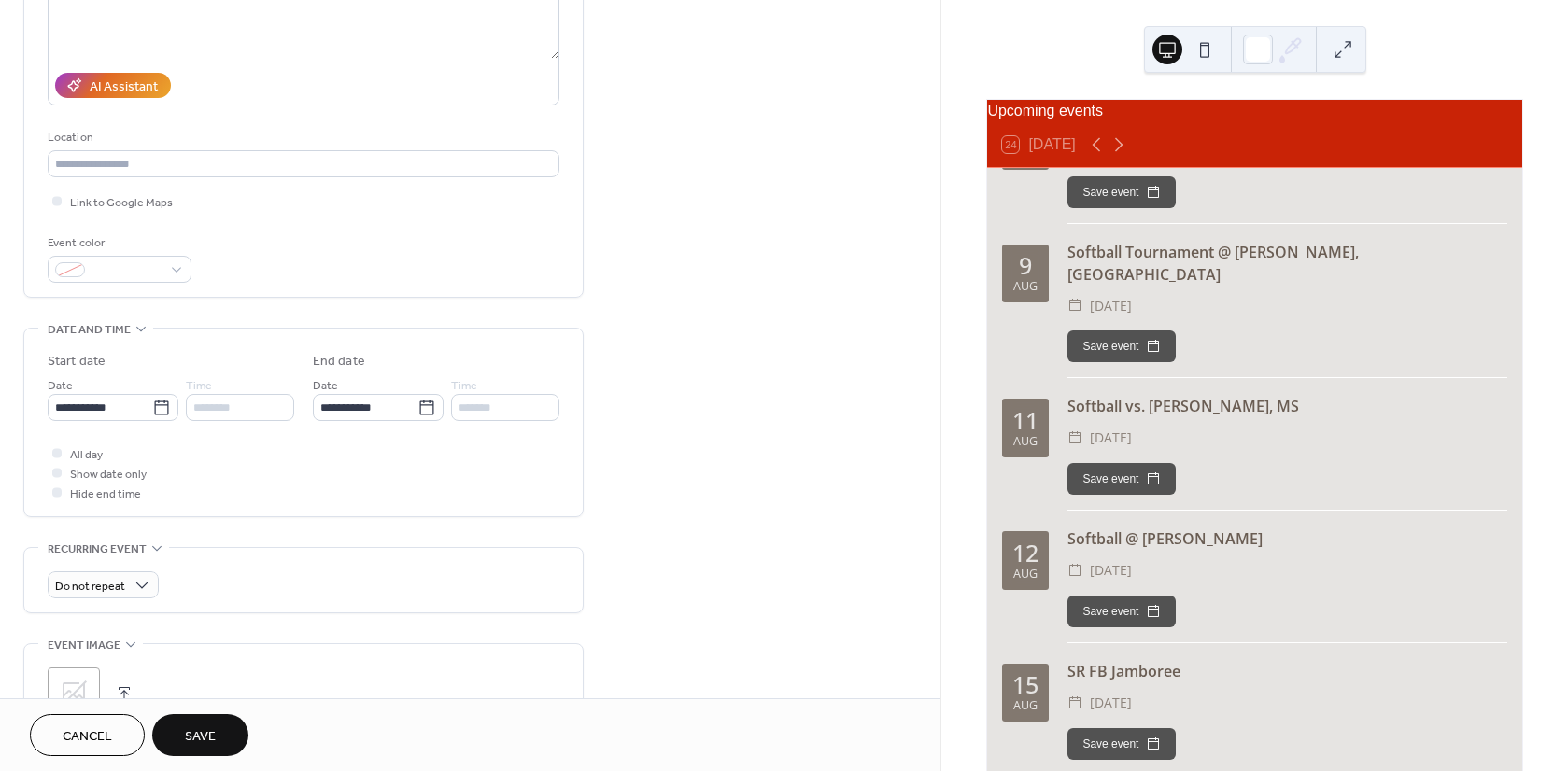 click on "Save" at bounding box center (200, 736) 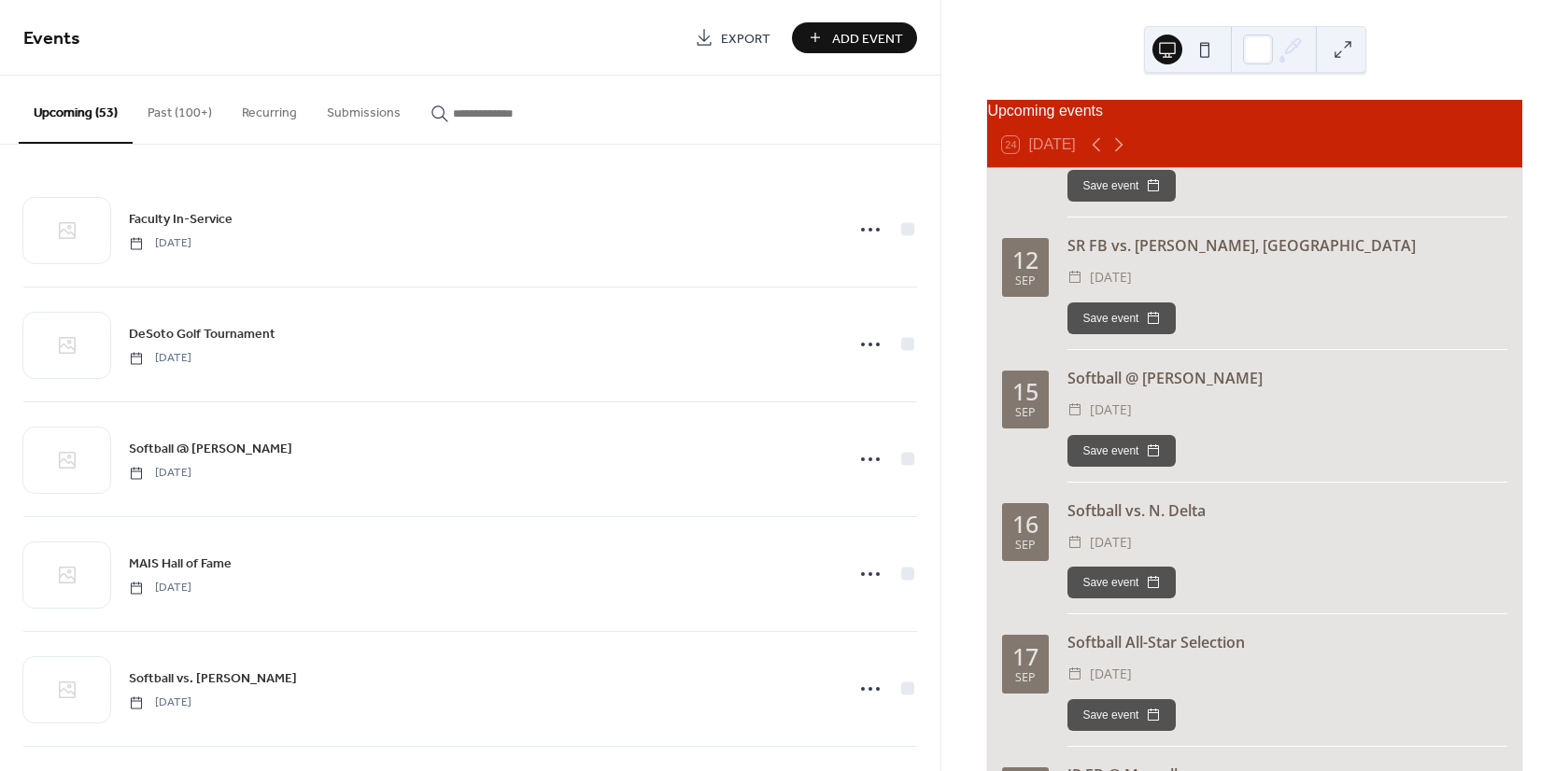 scroll, scrollTop: 6023, scrollLeft: 0, axis: vertical 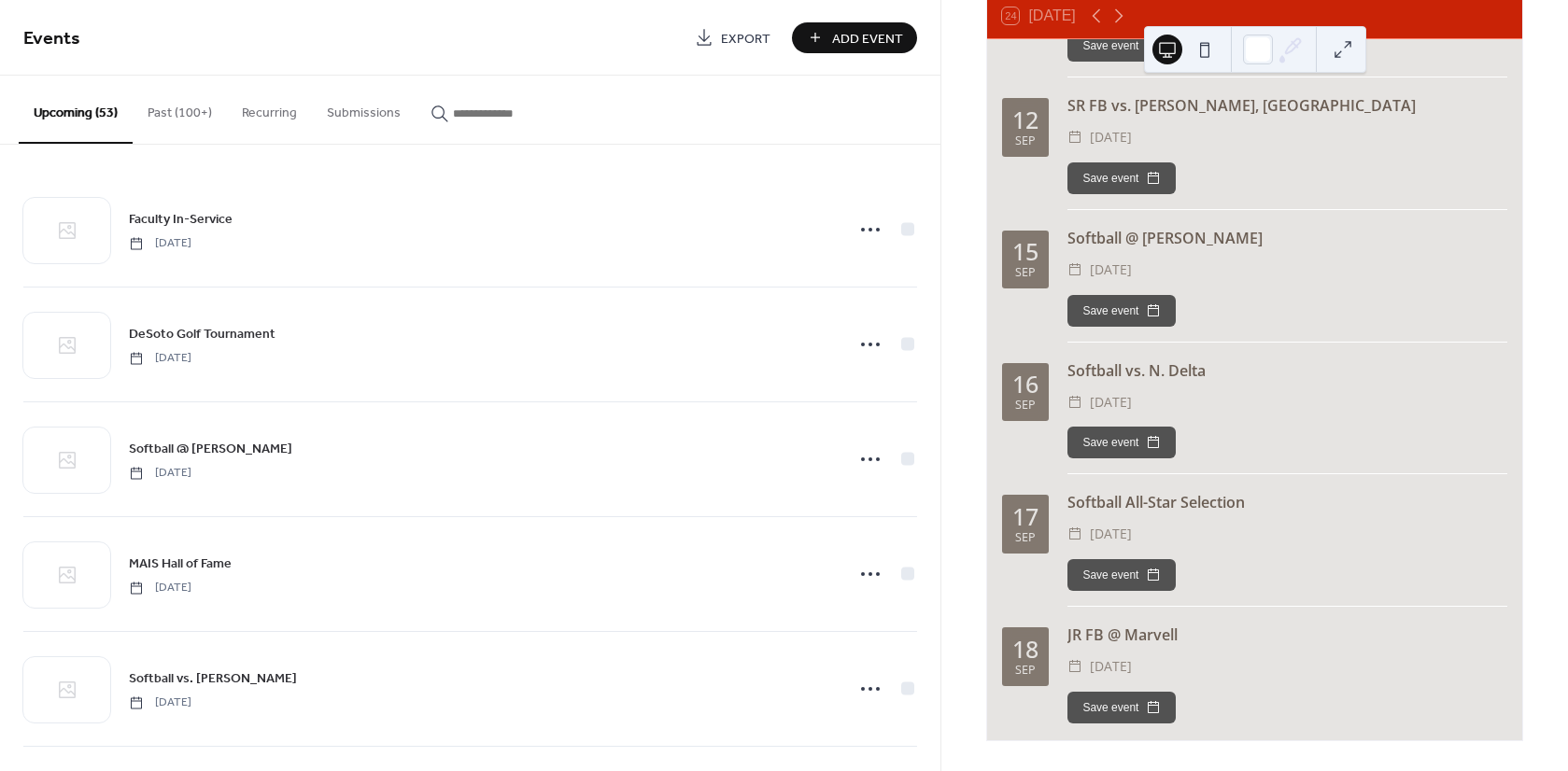 click on "Add Event" at bounding box center (868, 38) 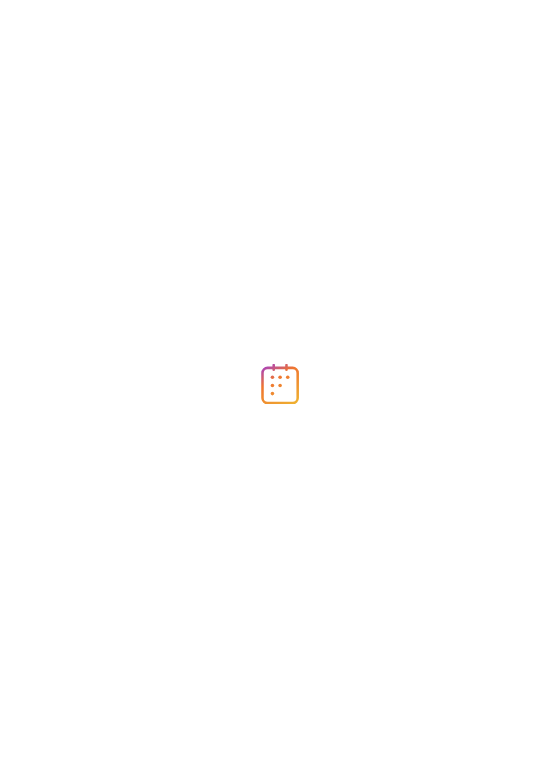 scroll, scrollTop: 0, scrollLeft: 0, axis: both 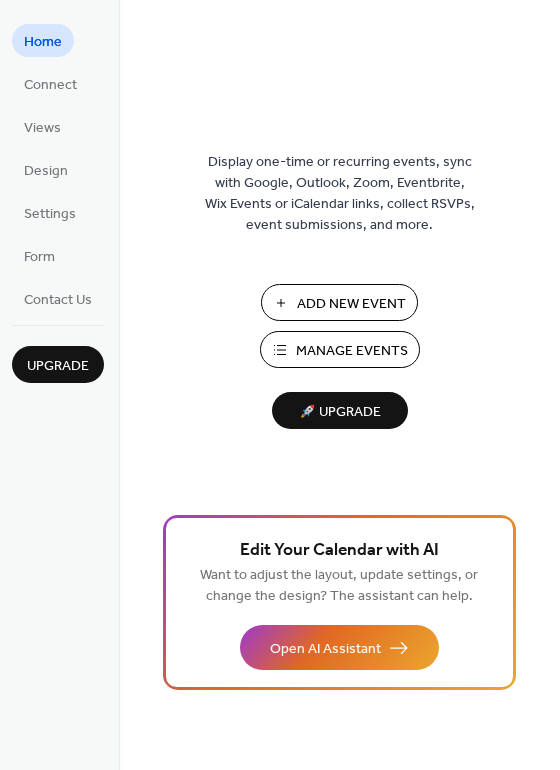 click on "Add New Event" at bounding box center [351, 304] 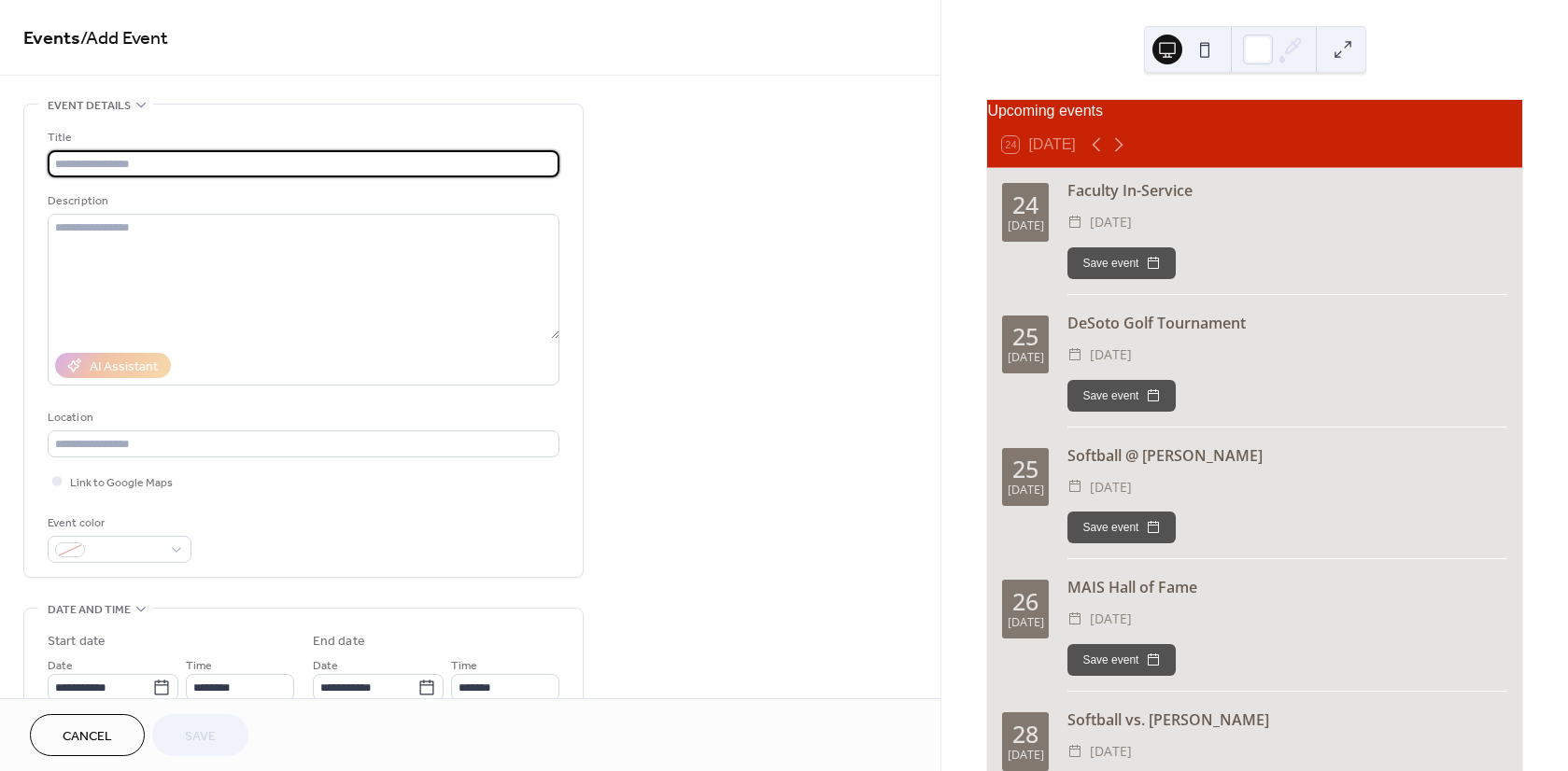 scroll, scrollTop: 0, scrollLeft: 0, axis: both 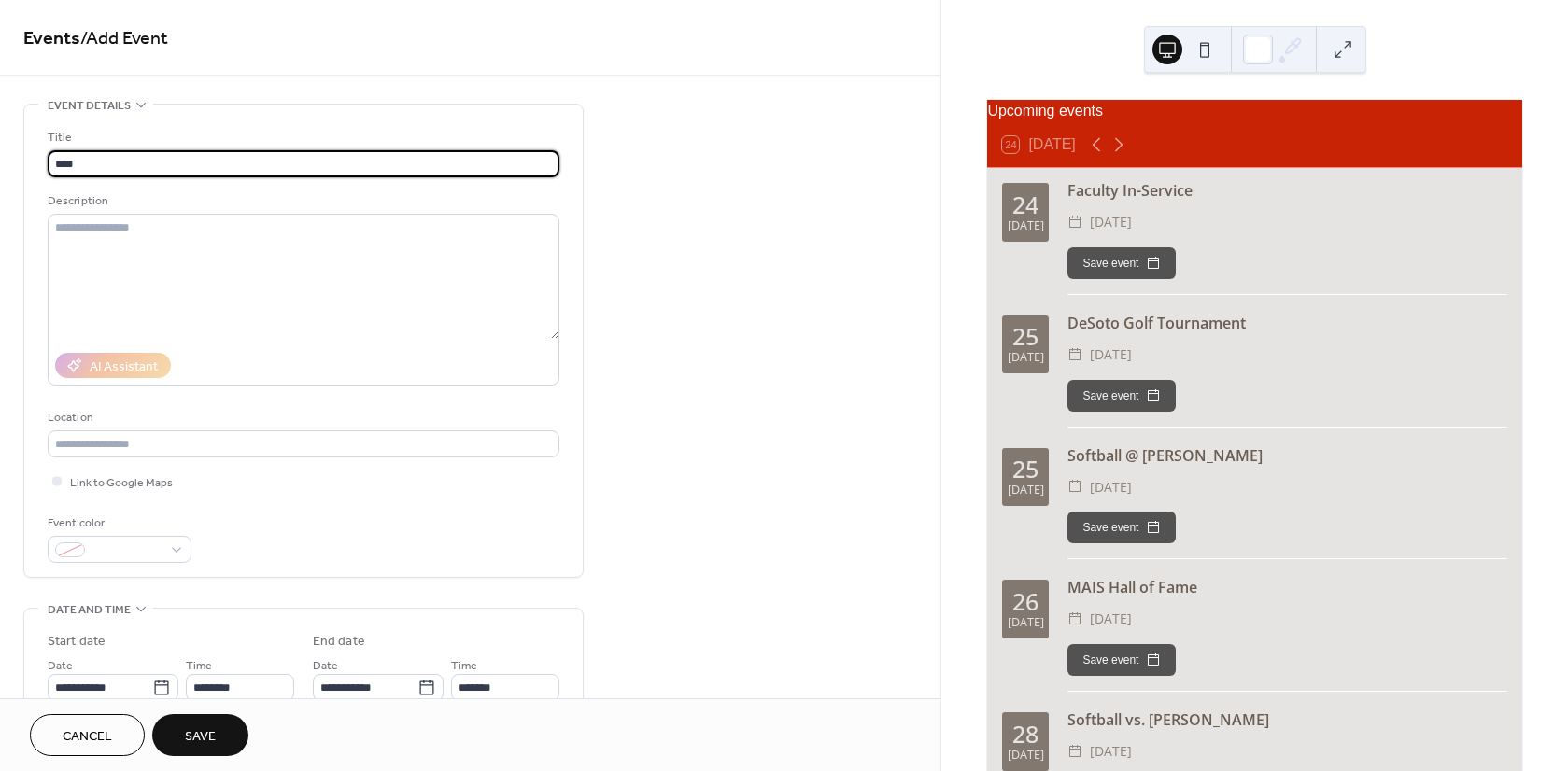 type on "**********" 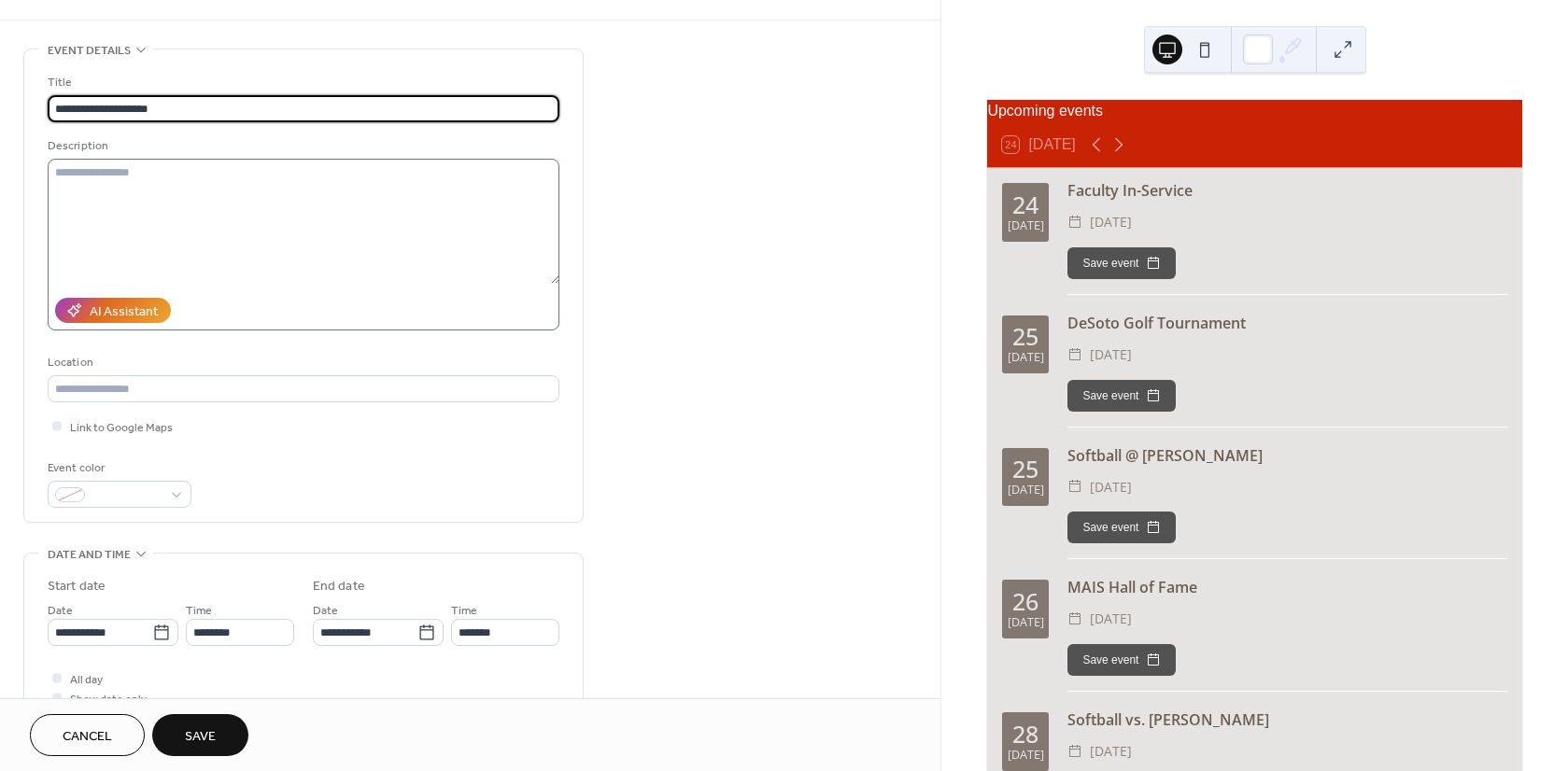 scroll, scrollTop: 93, scrollLeft: 0, axis: vertical 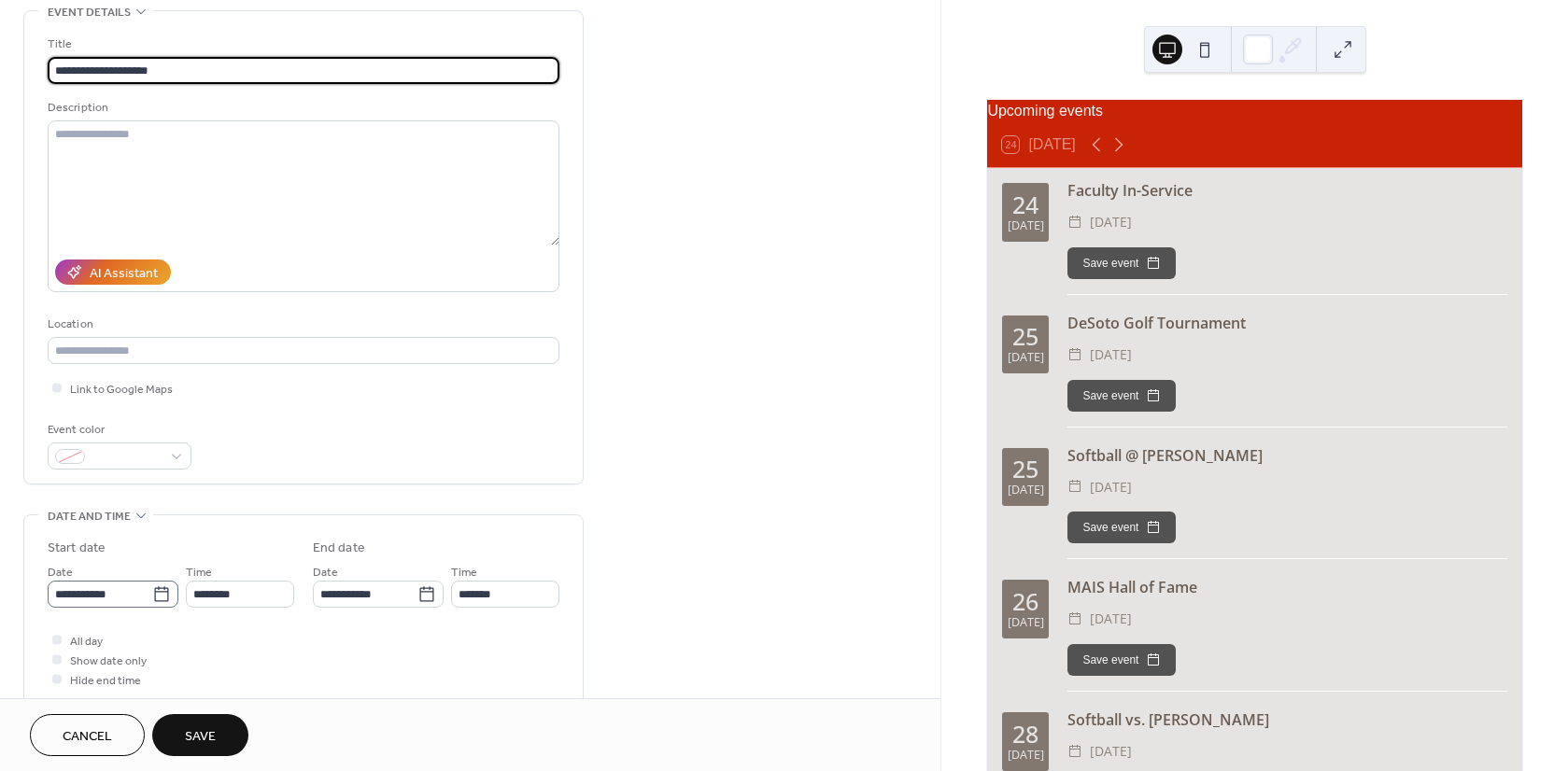 click 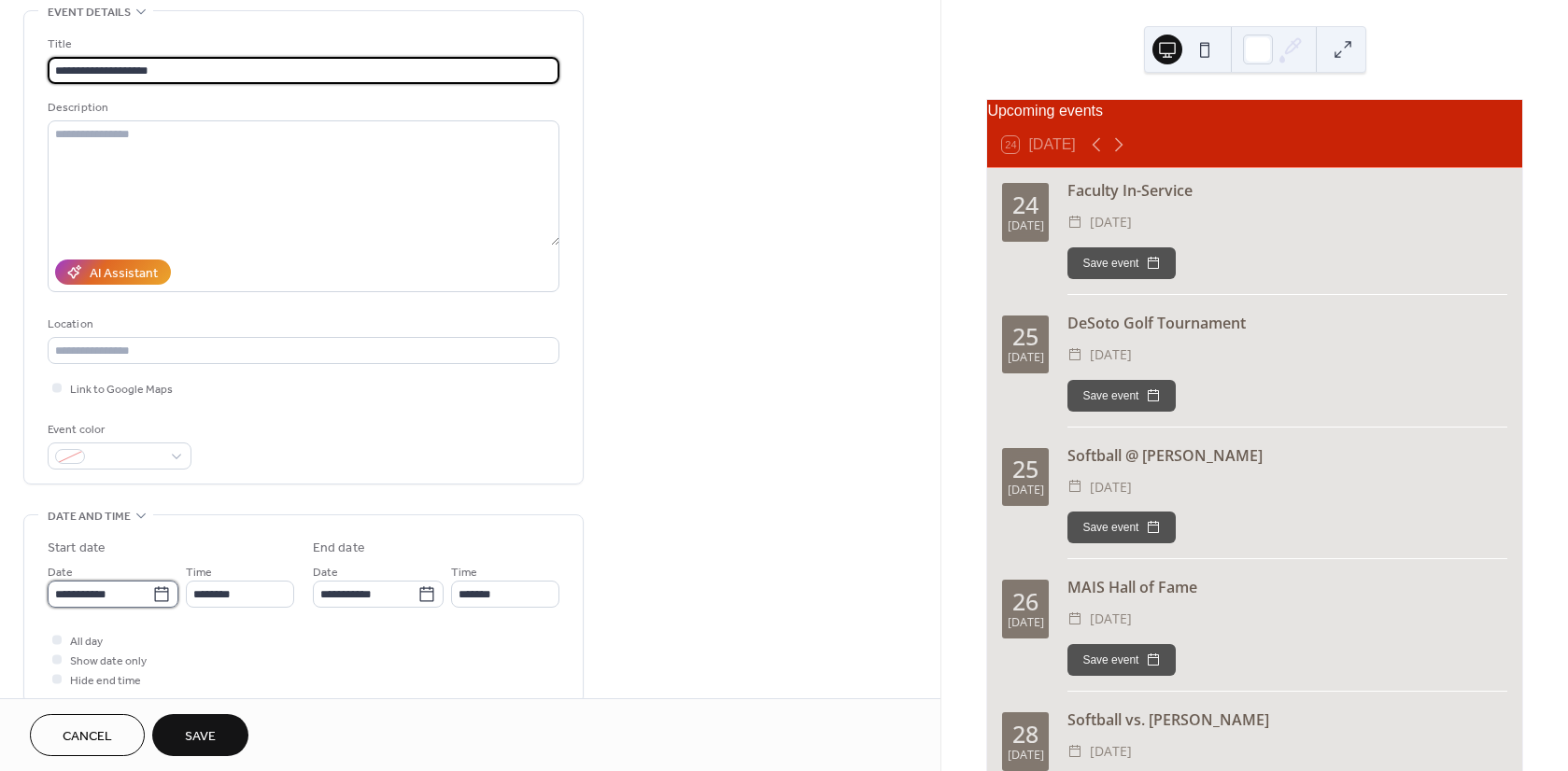 click on "**********" at bounding box center (100, 594) 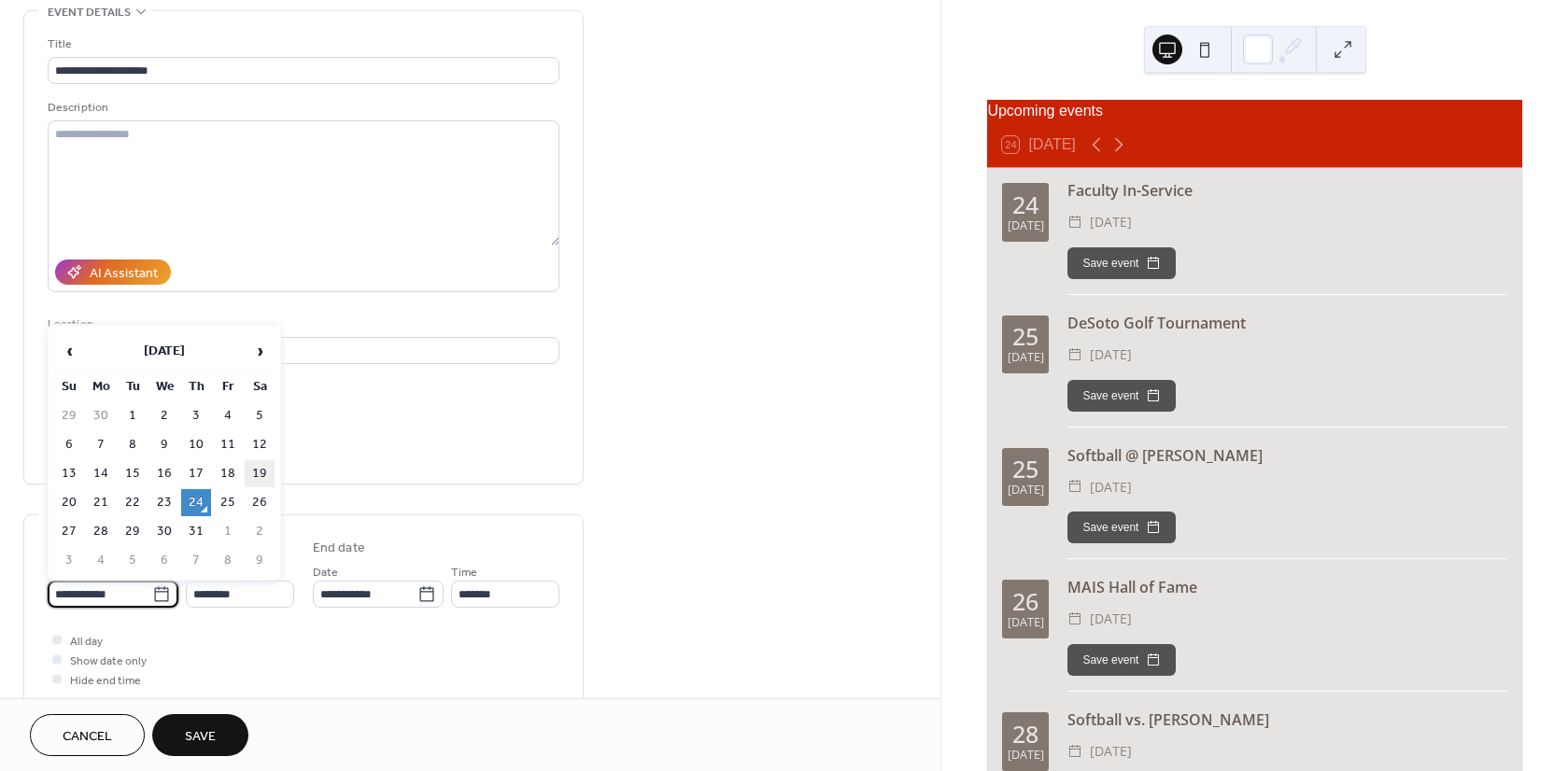 click on "19" at bounding box center (260, 473) 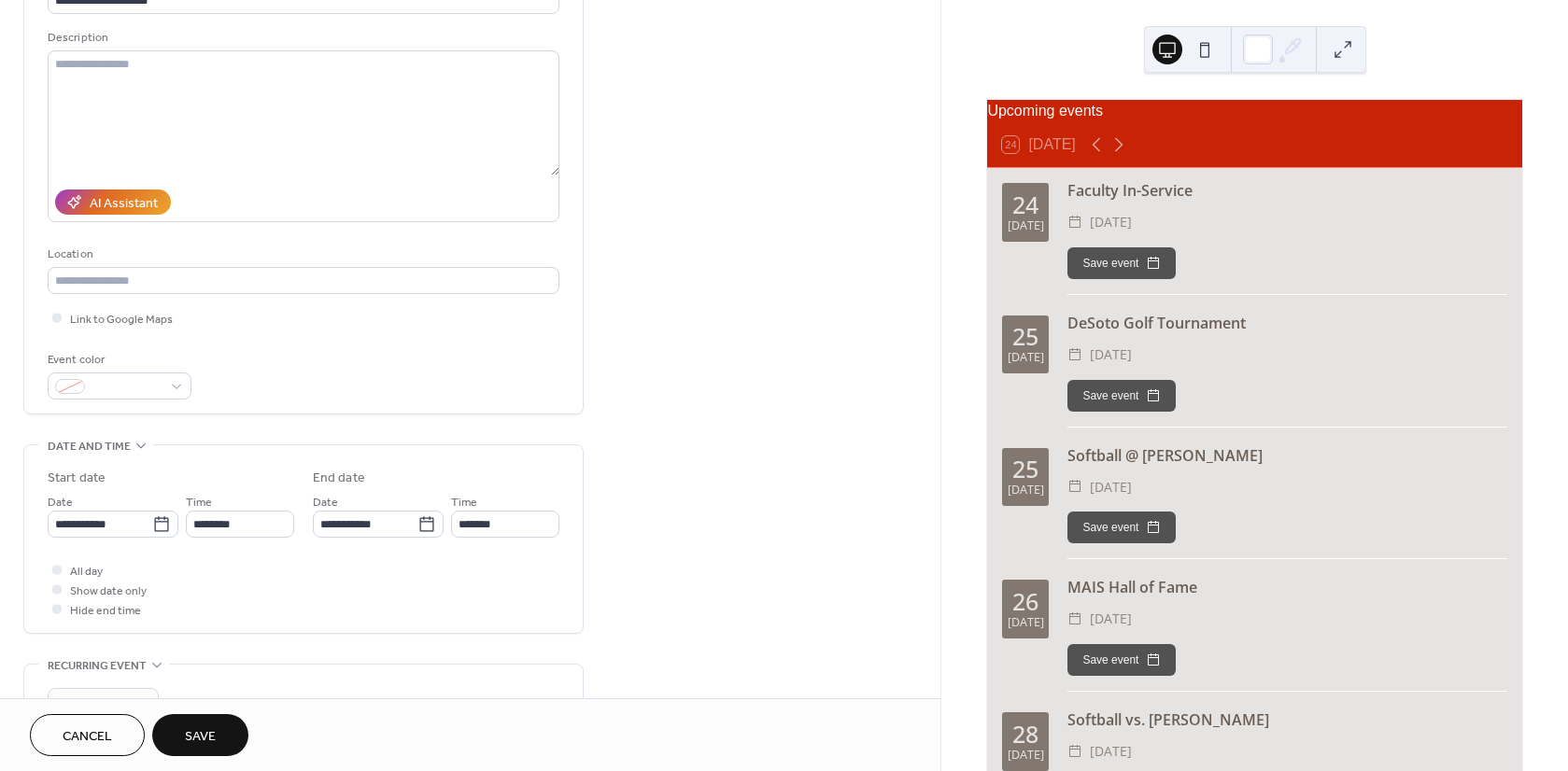 scroll, scrollTop: 187, scrollLeft: 0, axis: vertical 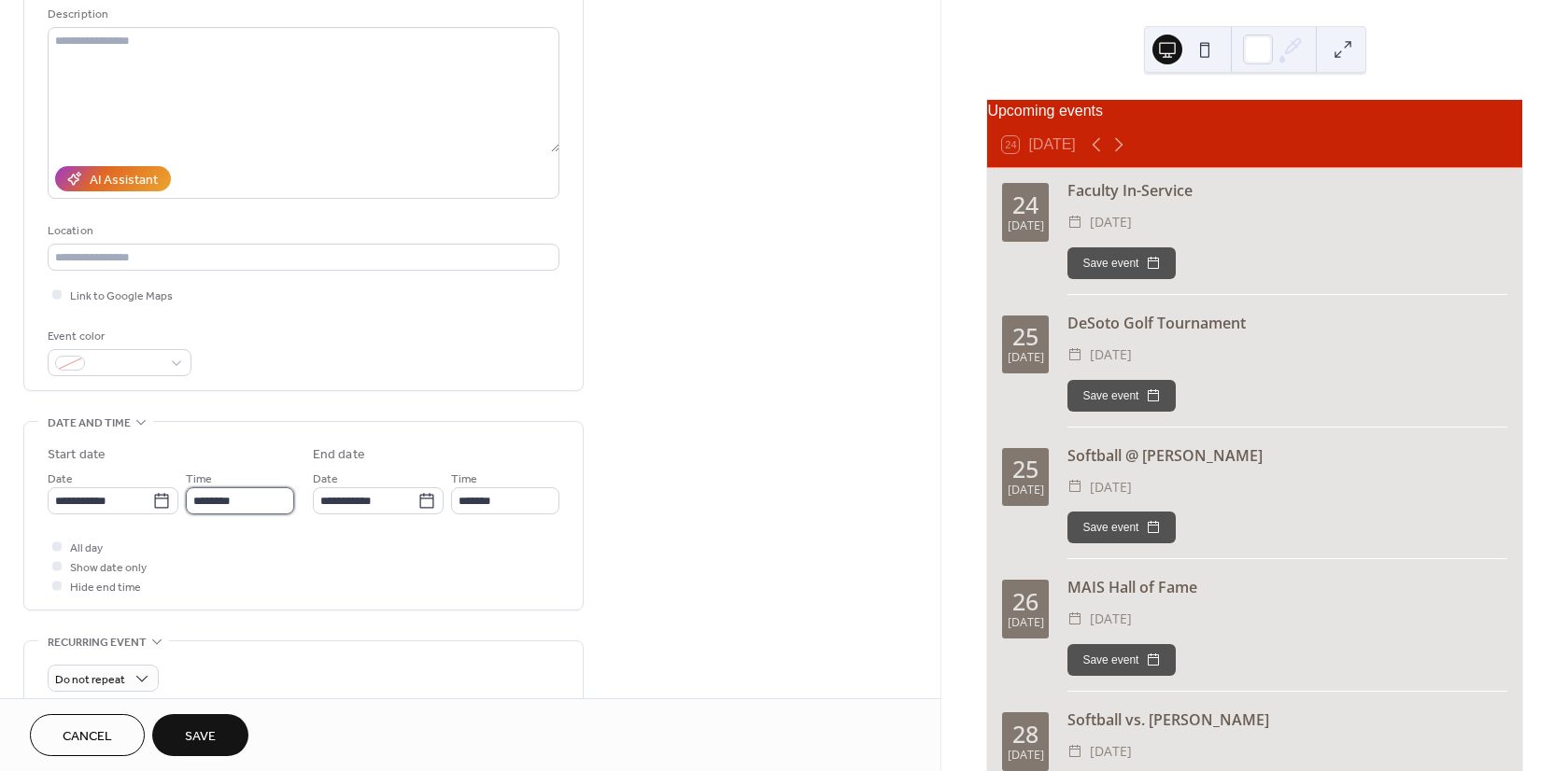 click on "********" at bounding box center (240, 500) 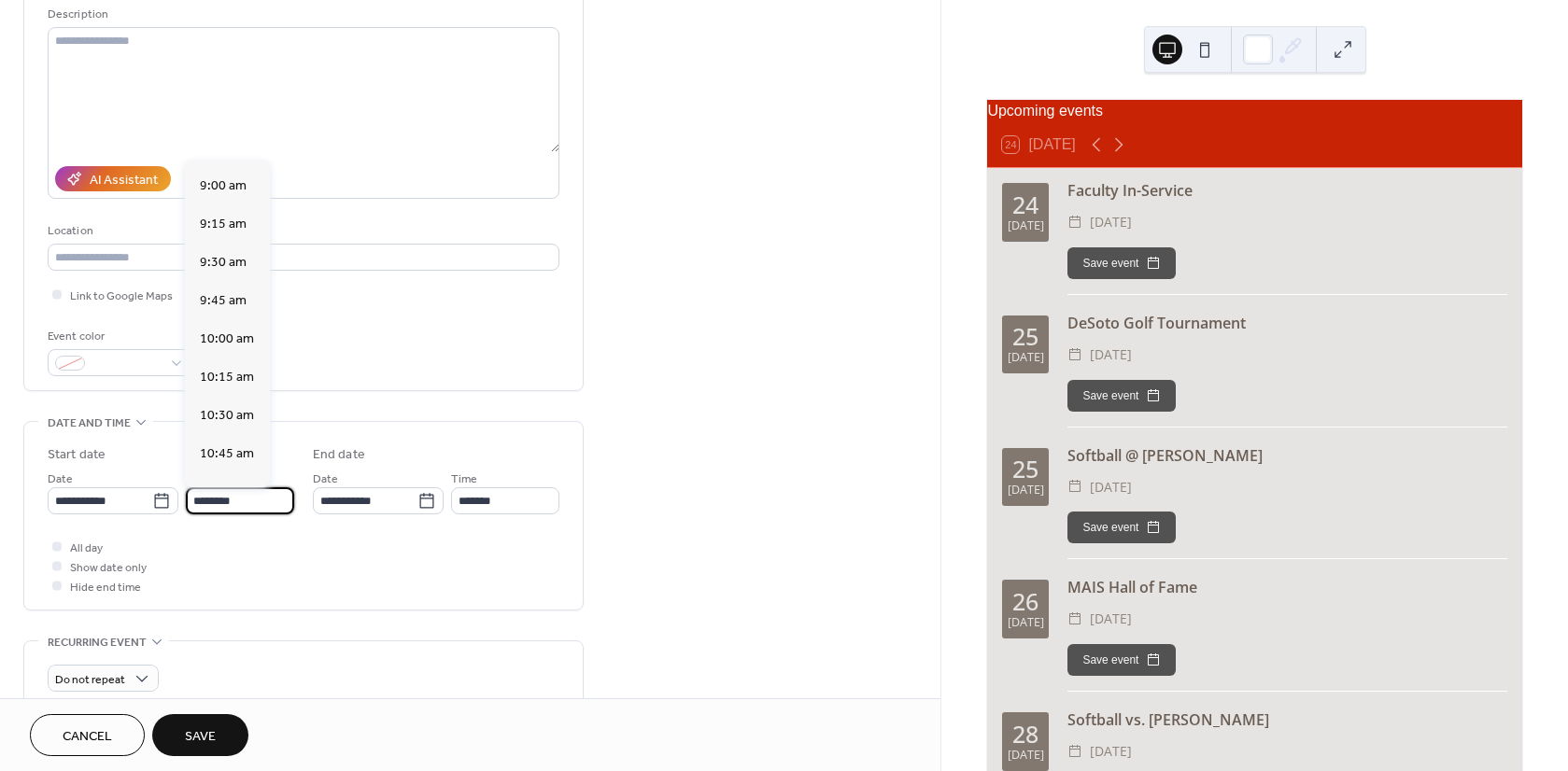 scroll, scrollTop: 1370, scrollLeft: 0, axis: vertical 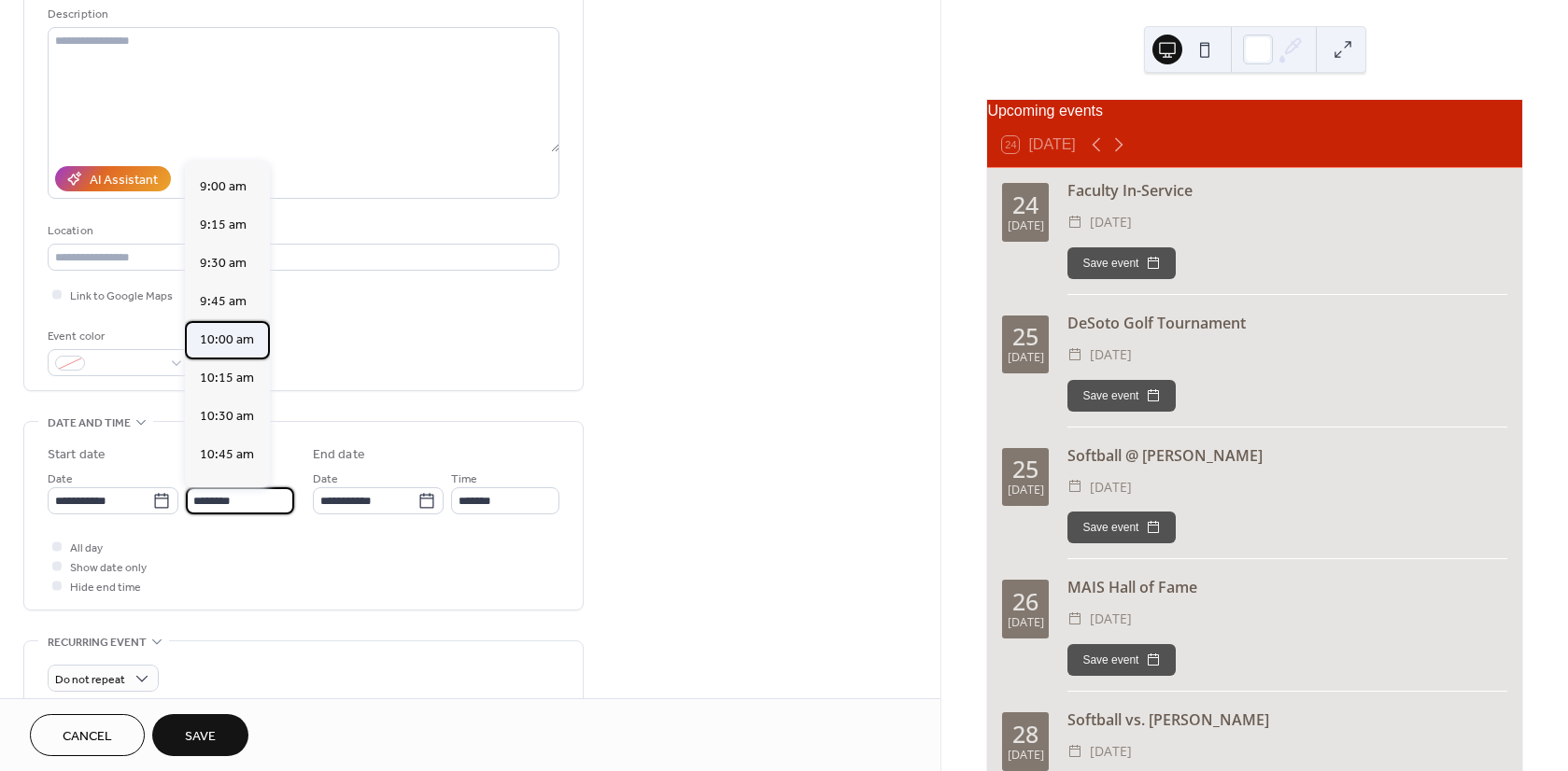 click on "10:00 am" at bounding box center [227, 340] 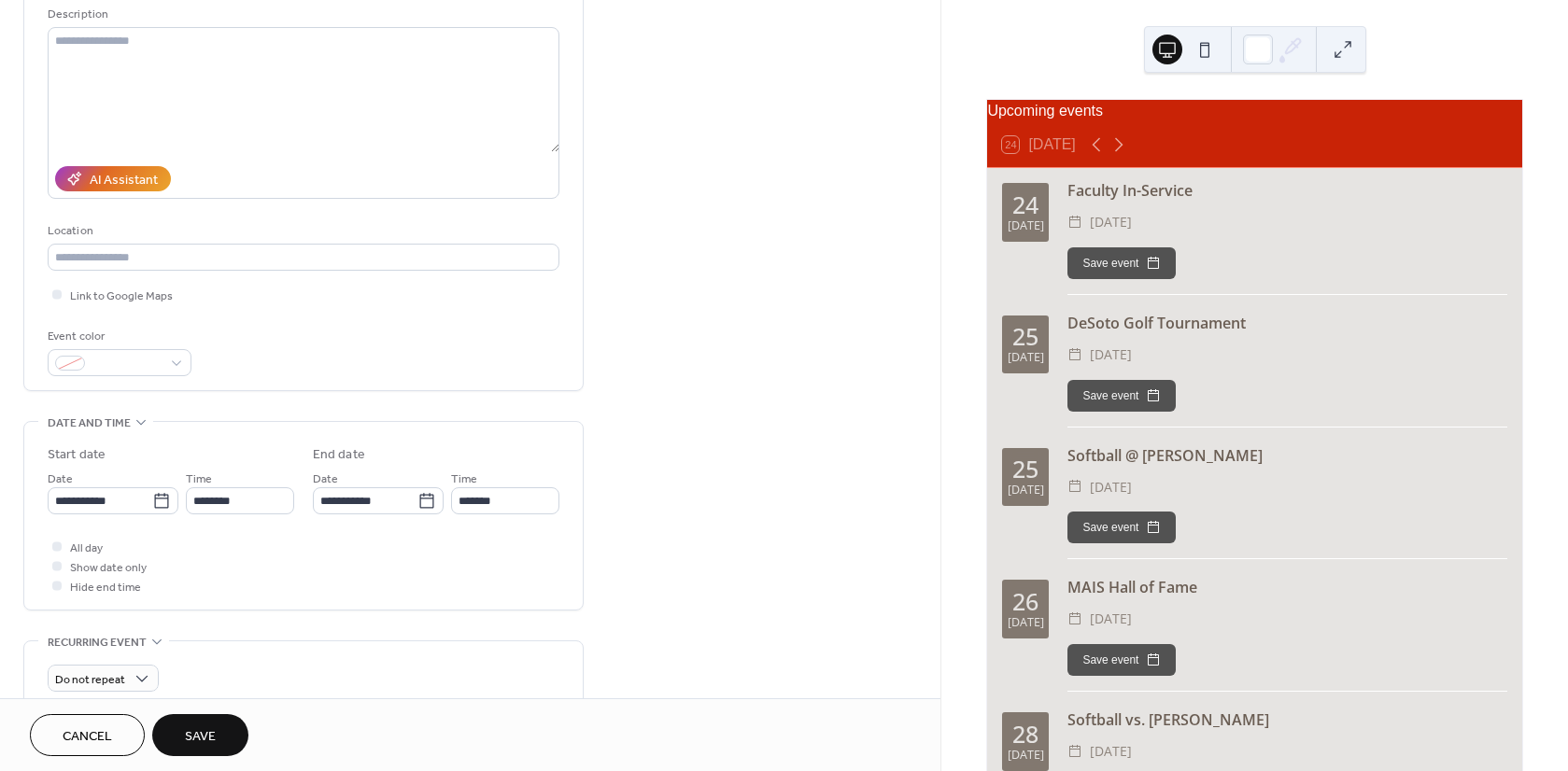 type on "********" 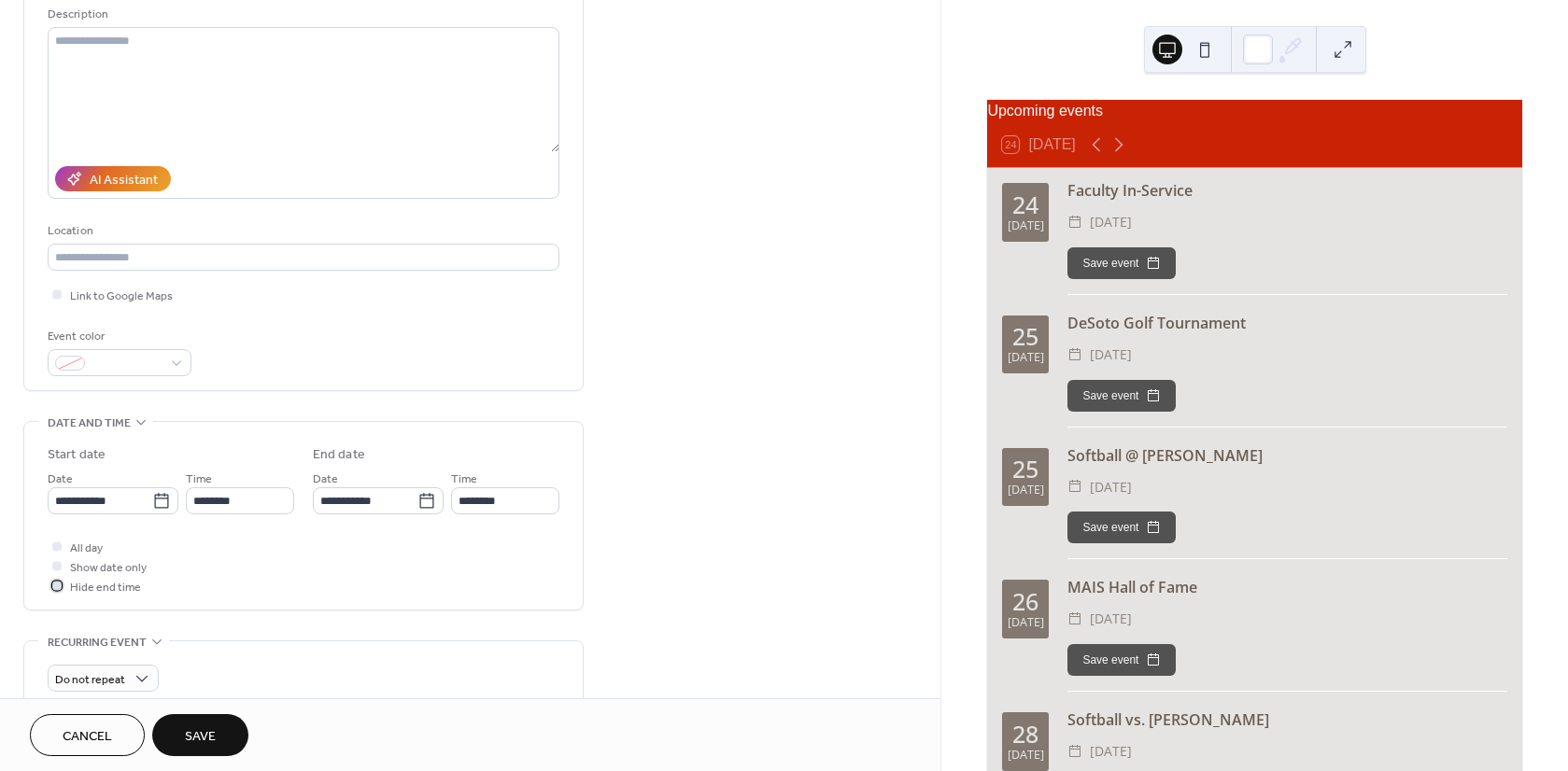 click at bounding box center [57, 585] 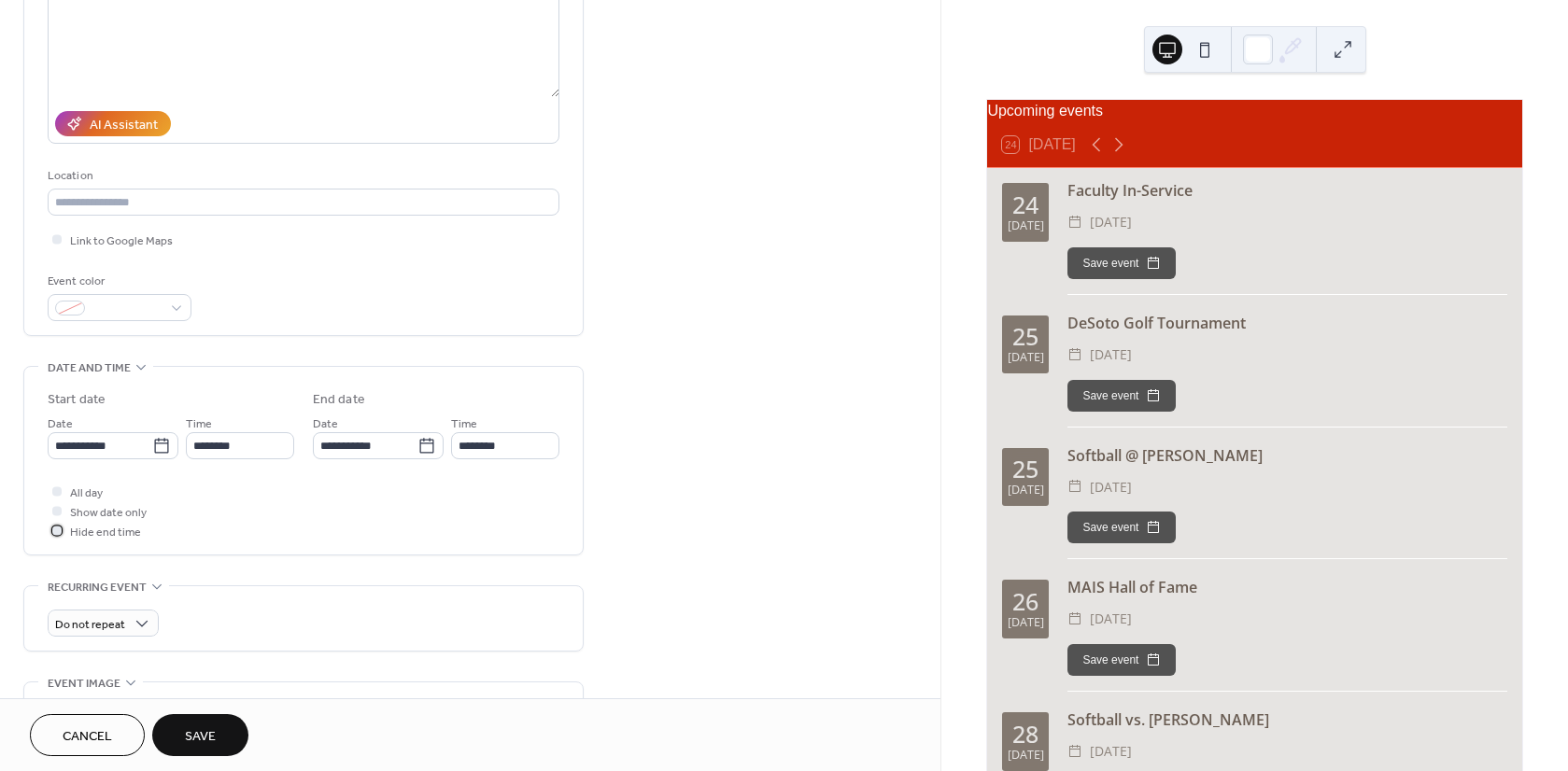 scroll, scrollTop: 280, scrollLeft: 0, axis: vertical 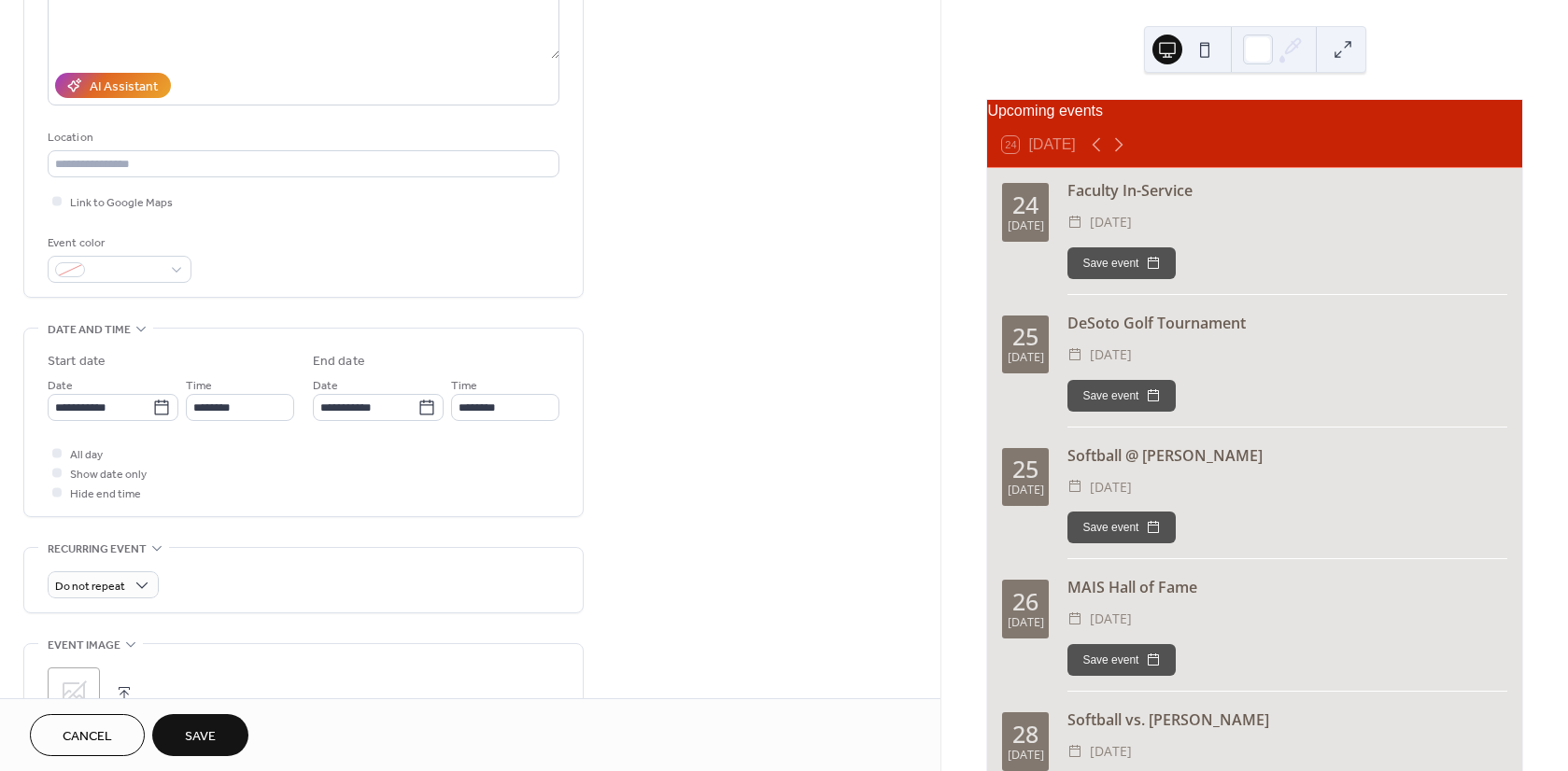 click on "Save" at bounding box center [200, 735] 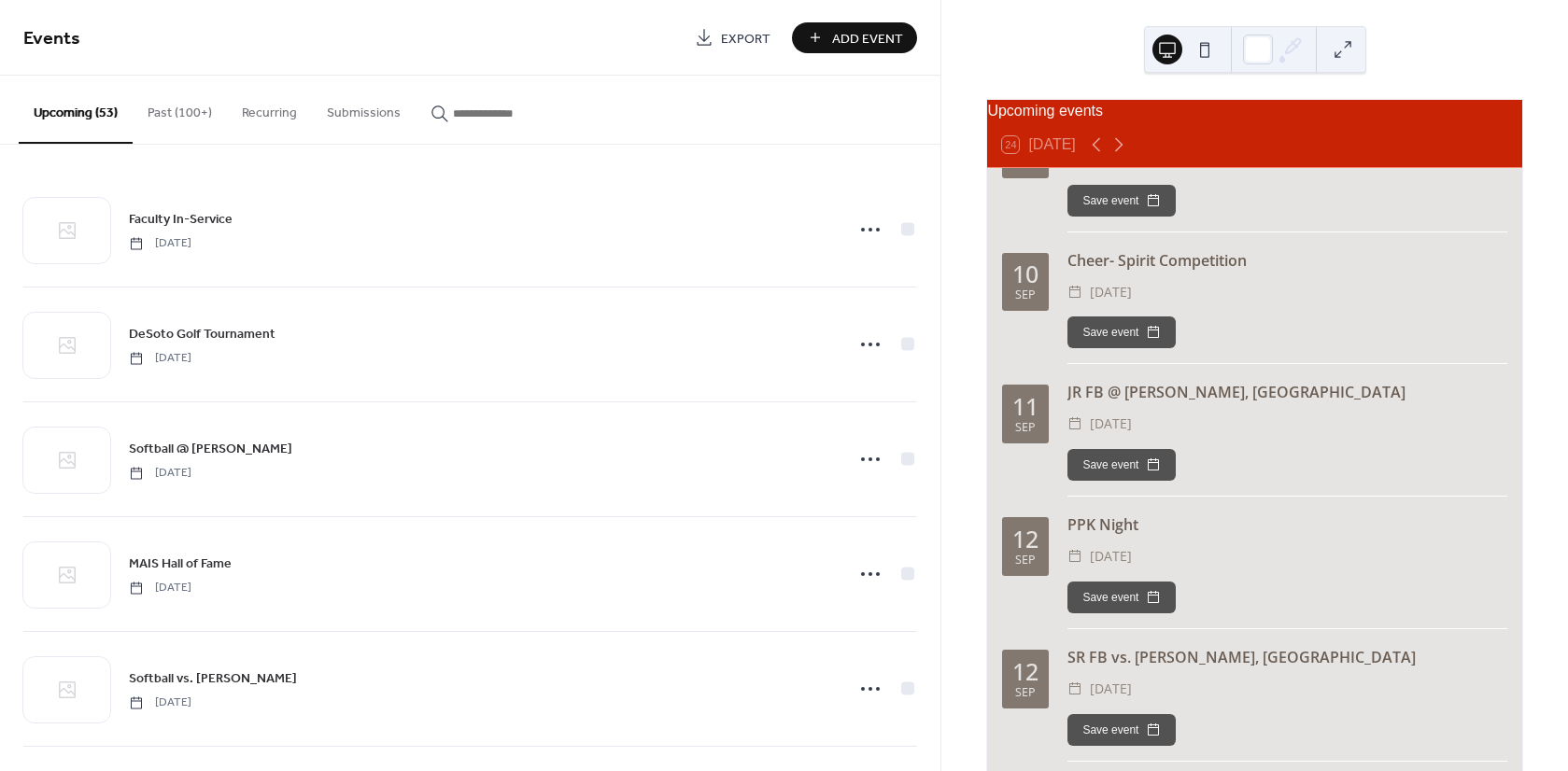 scroll, scrollTop: 6023, scrollLeft: 0, axis: vertical 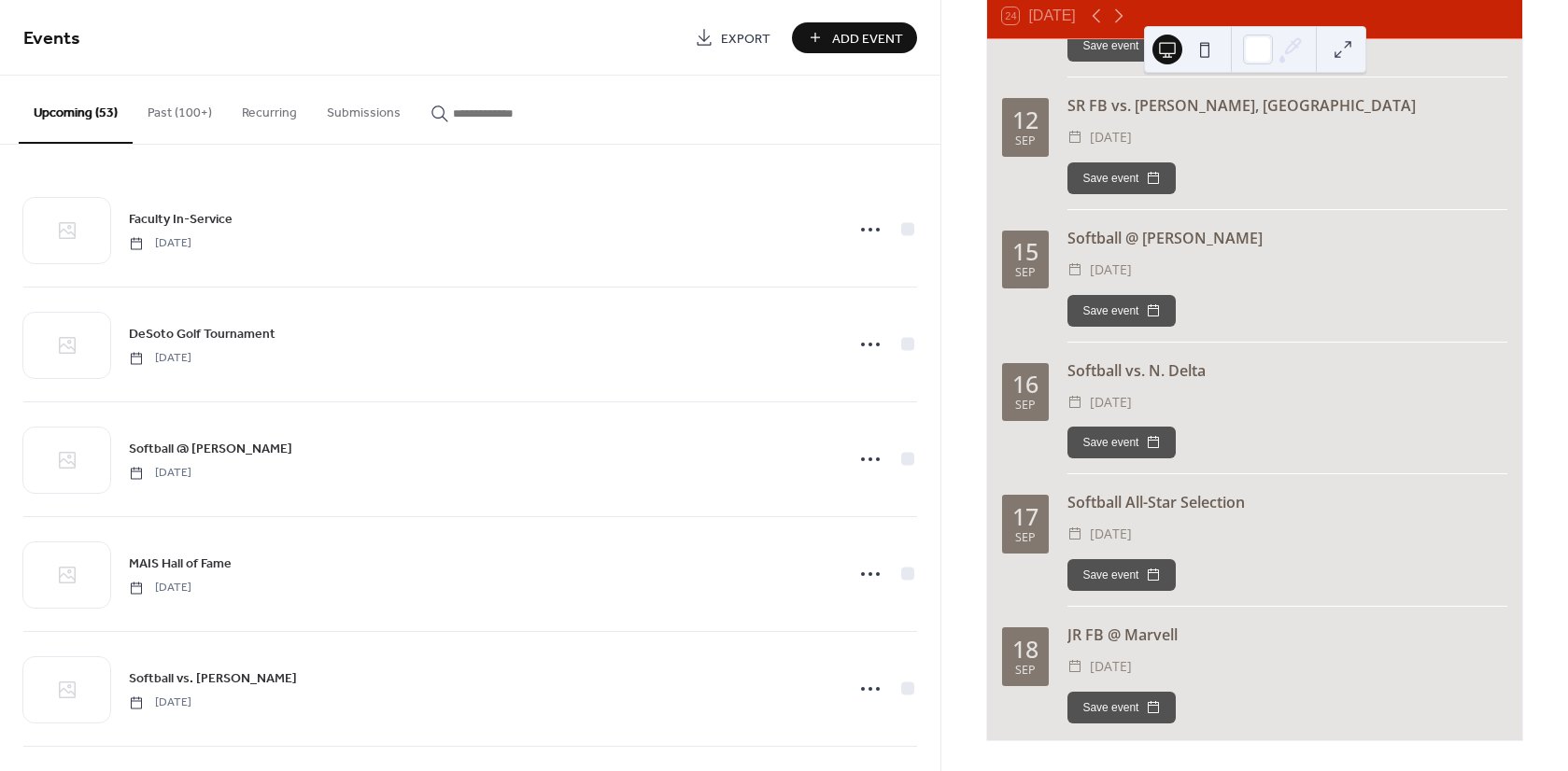 click at bounding box center (1343, 49) 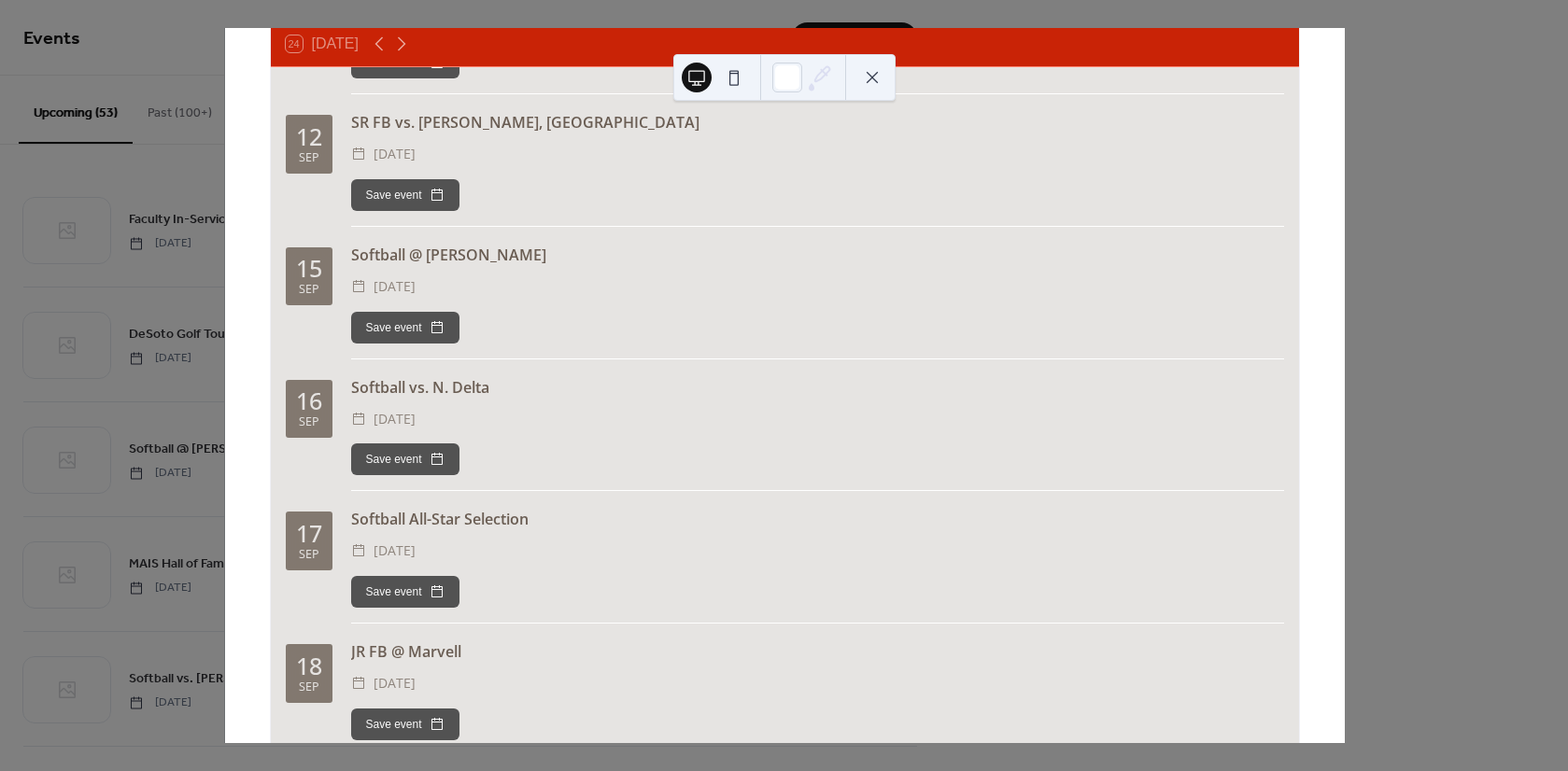 scroll, scrollTop: 5990, scrollLeft: 0, axis: vertical 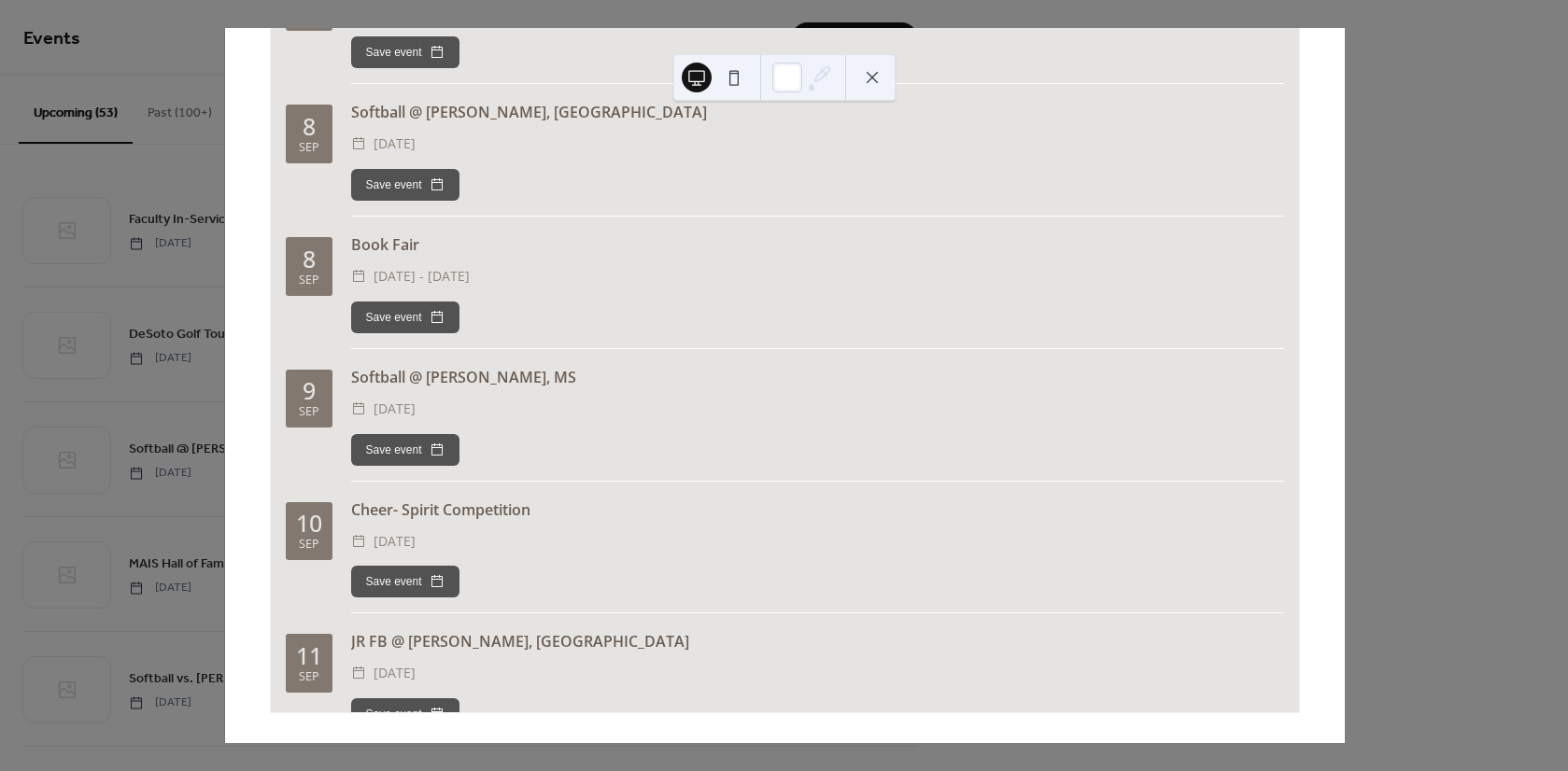 click at bounding box center (872, 77) 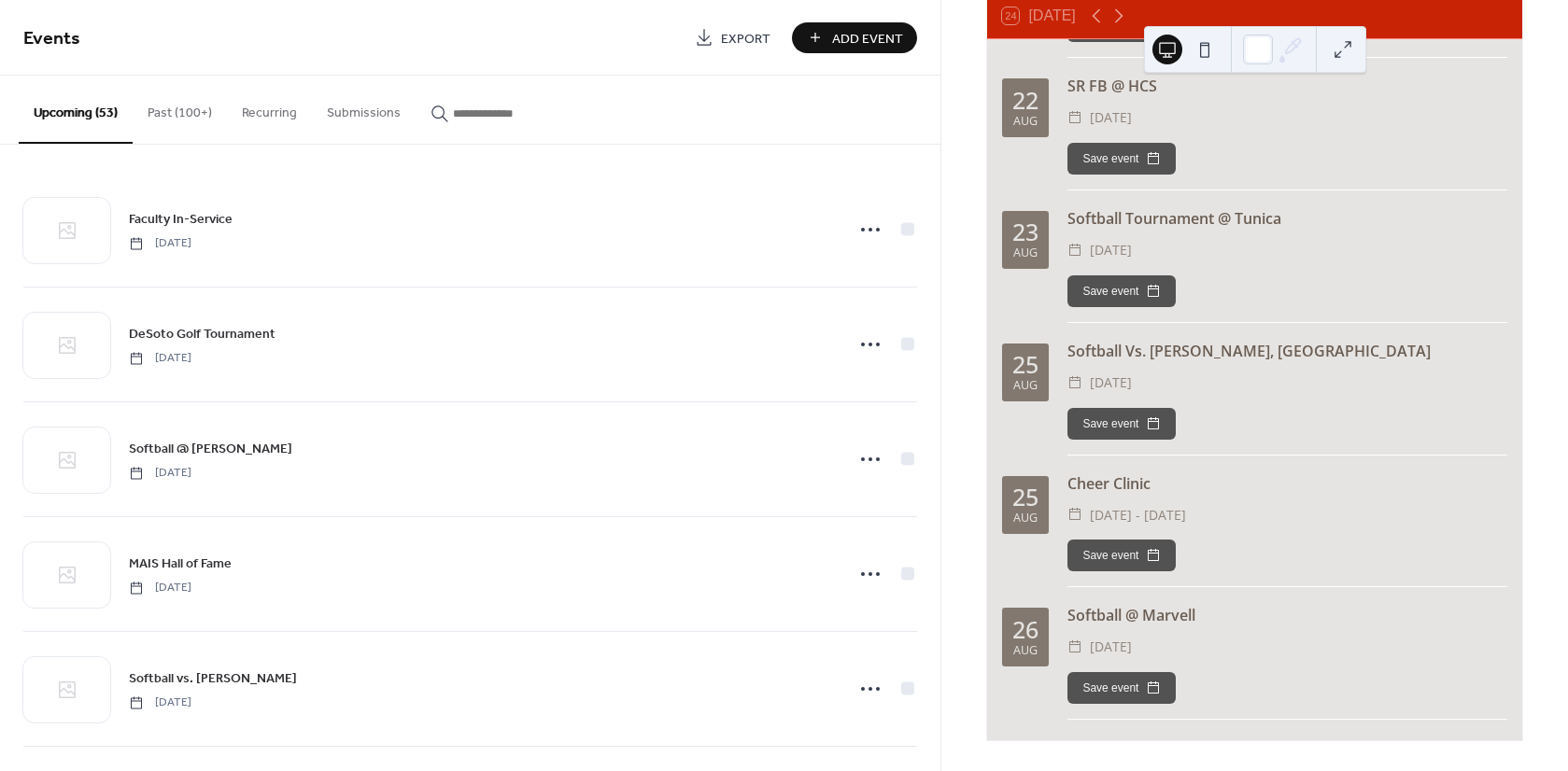scroll, scrollTop: 3503, scrollLeft: 0, axis: vertical 